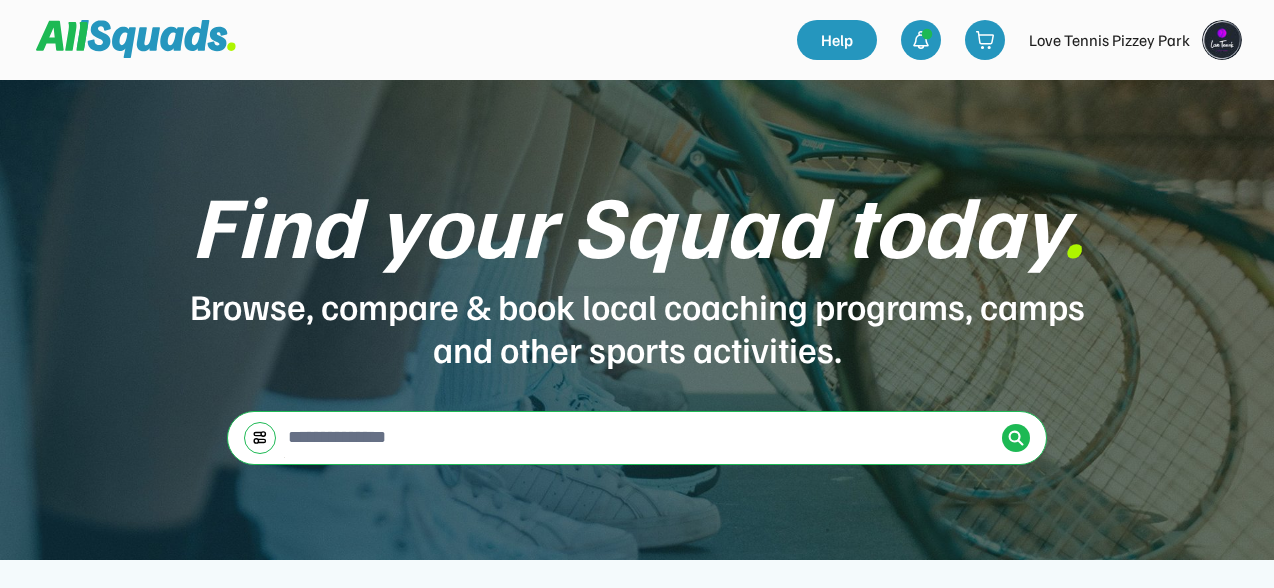 scroll, scrollTop: 0, scrollLeft: 0, axis: both 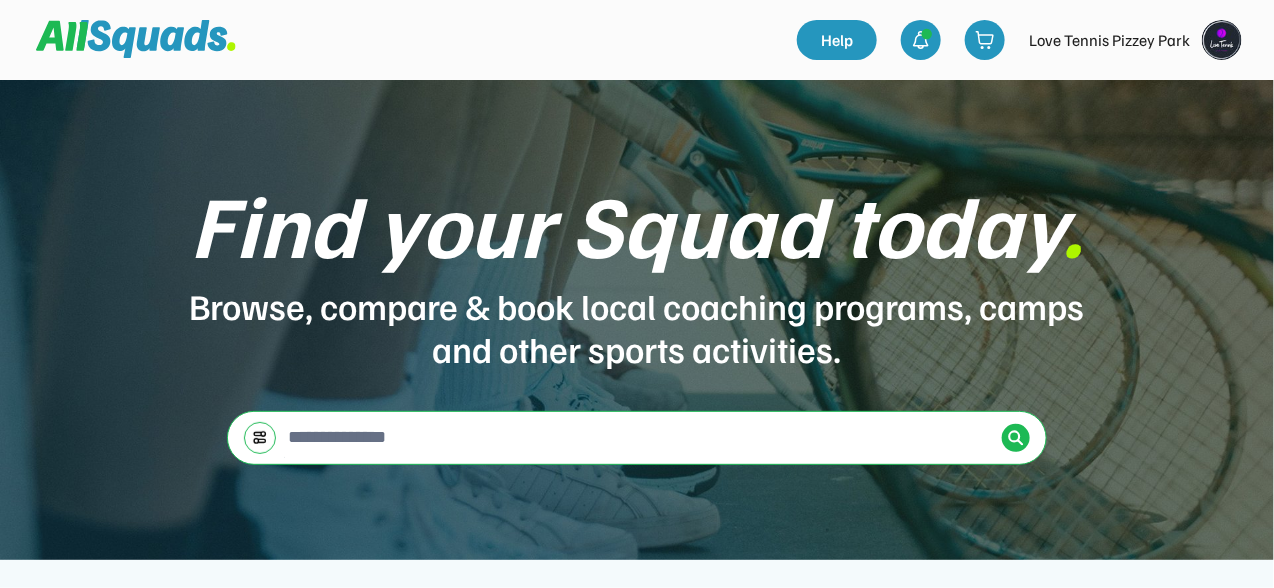 click at bounding box center (1222, 40) 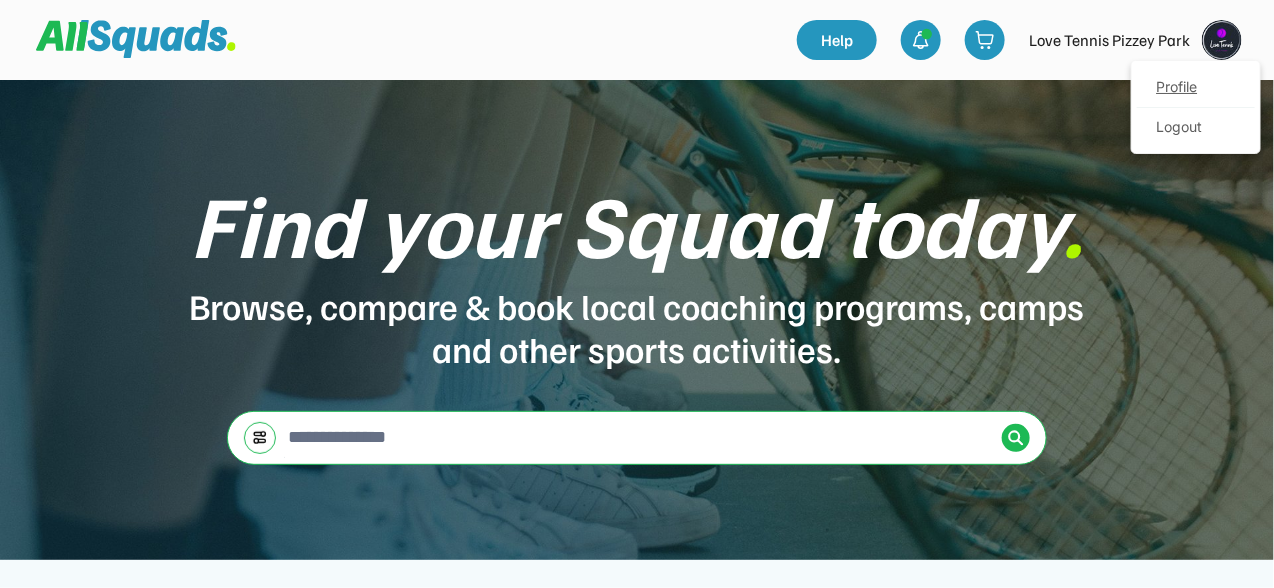 click on "Profile" at bounding box center (1196, 88) 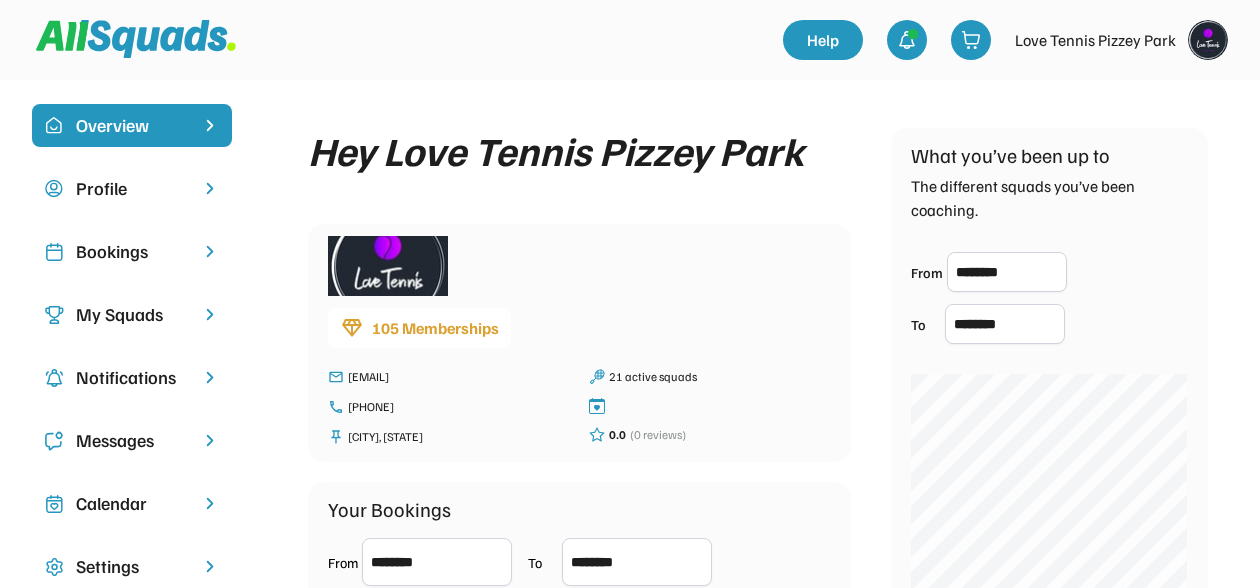 scroll, scrollTop: 0, scrollLeft: 0, axis: both 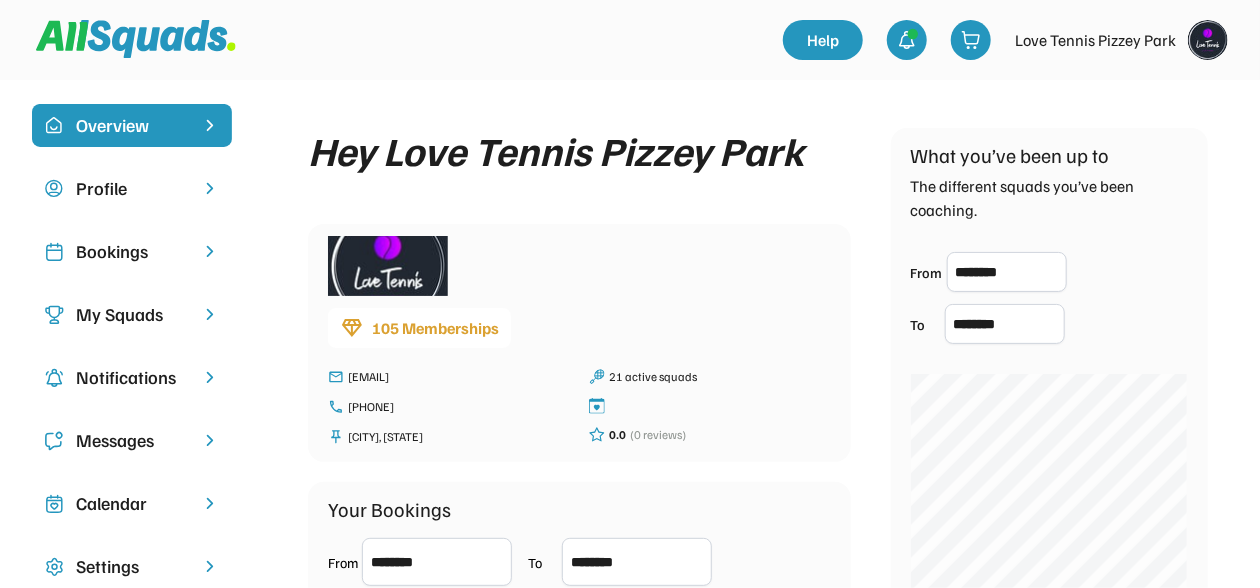 click on "Bookings" at bounding box center (132, 251) 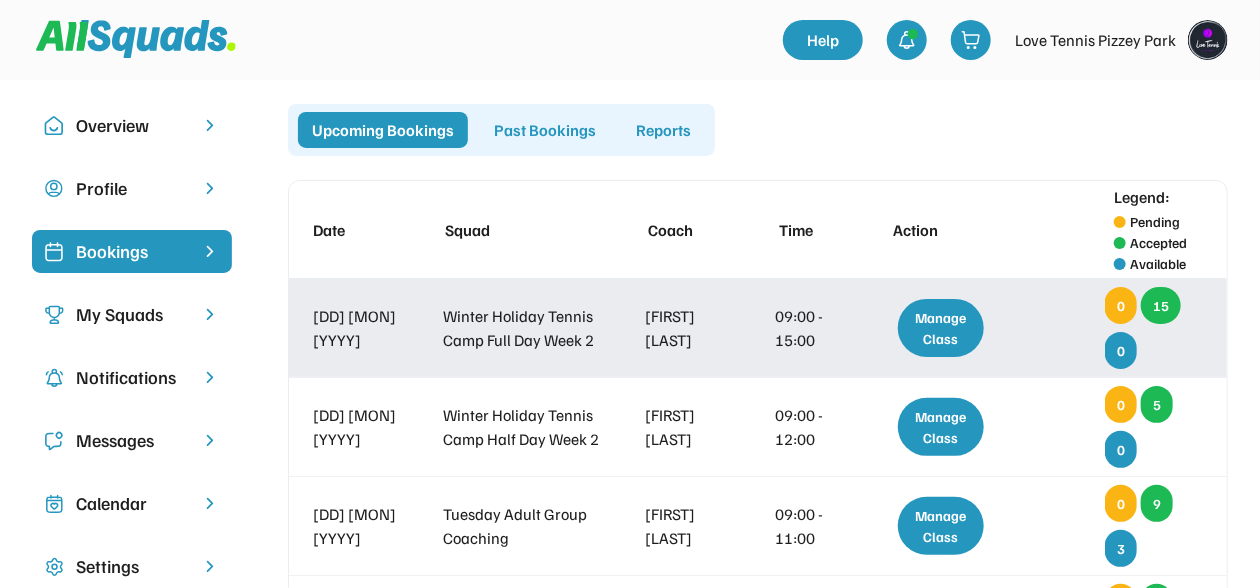click on "Manage Class" at bounding box center (941, 328) 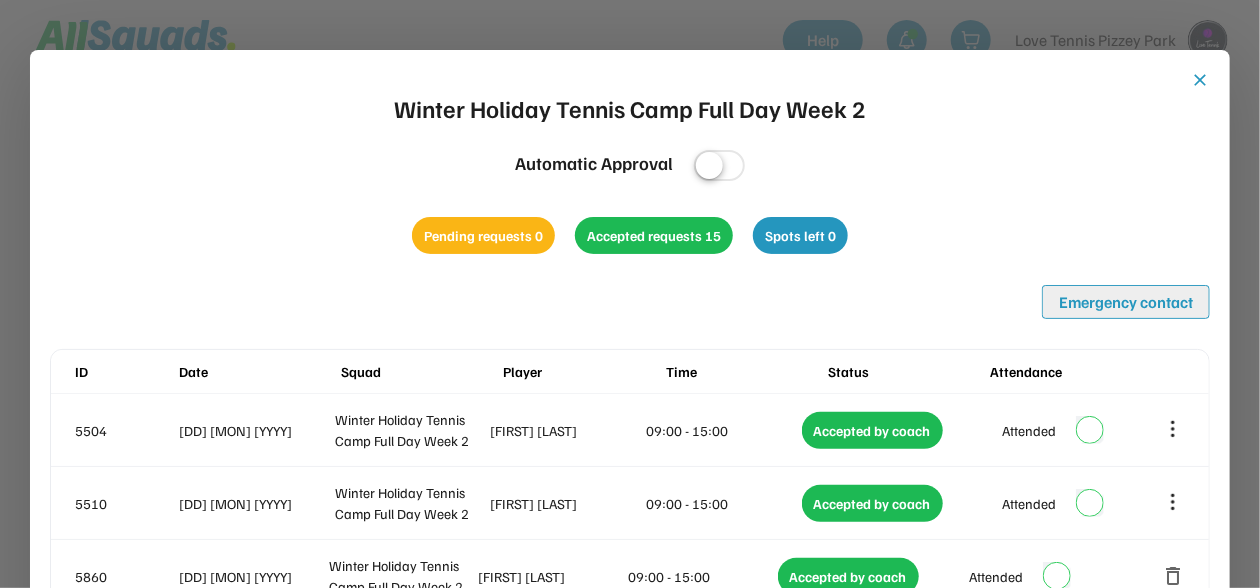 click on "Emergency contact" at bounding box center [1126, 302] 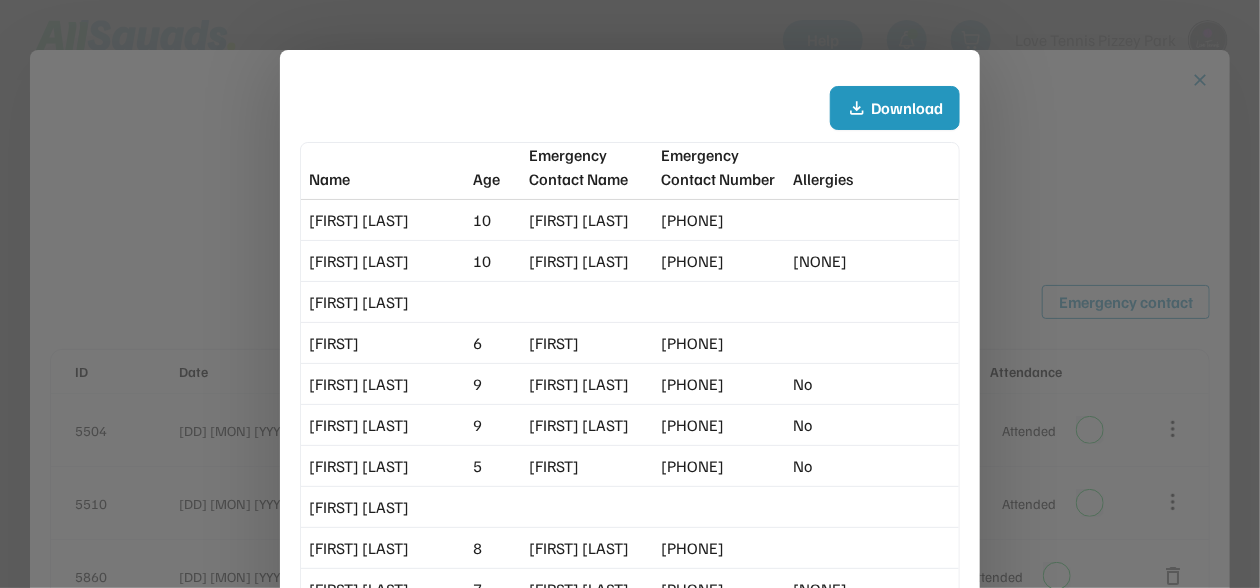 click on "Download" at bounding box center [907, 108] 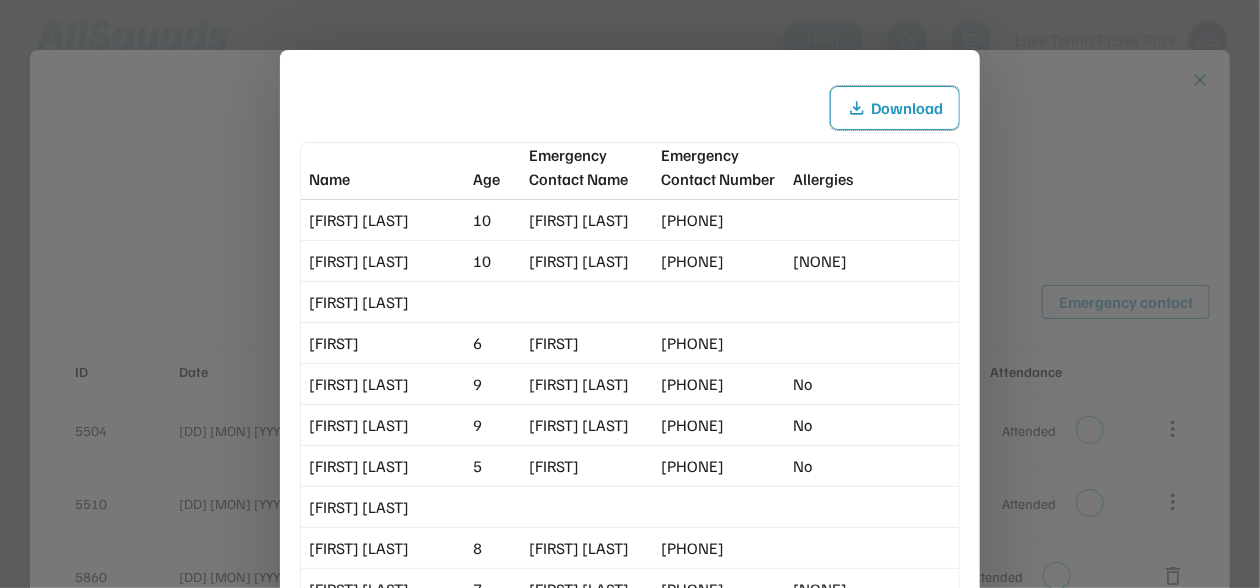 click at bounding box center [630, 294] 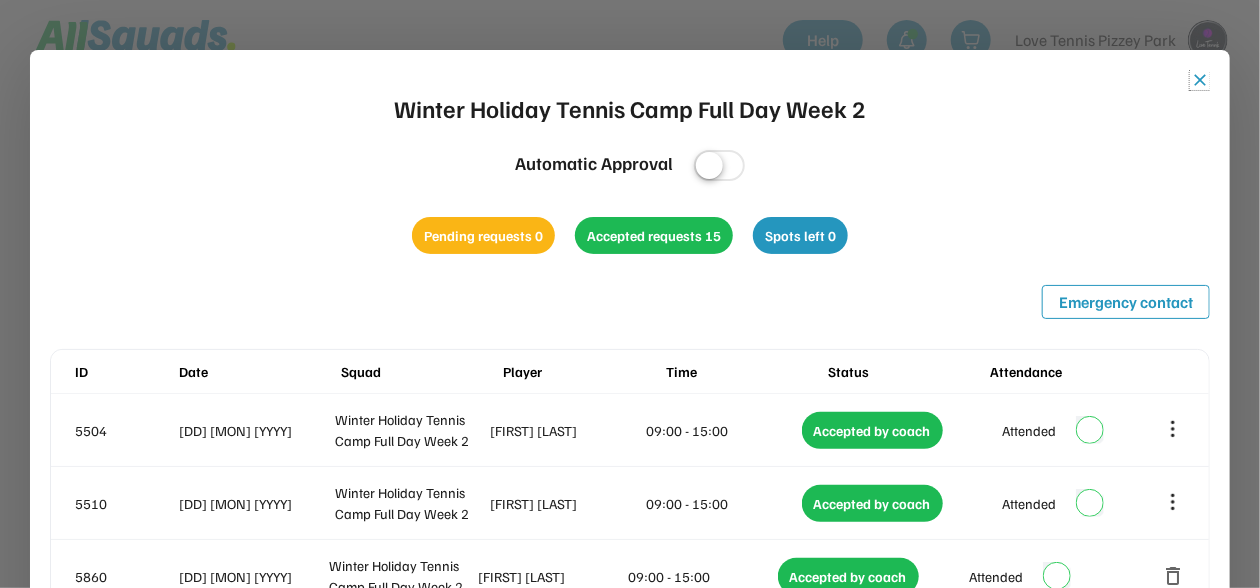 click on "close" at bounding box center (1200, 80) 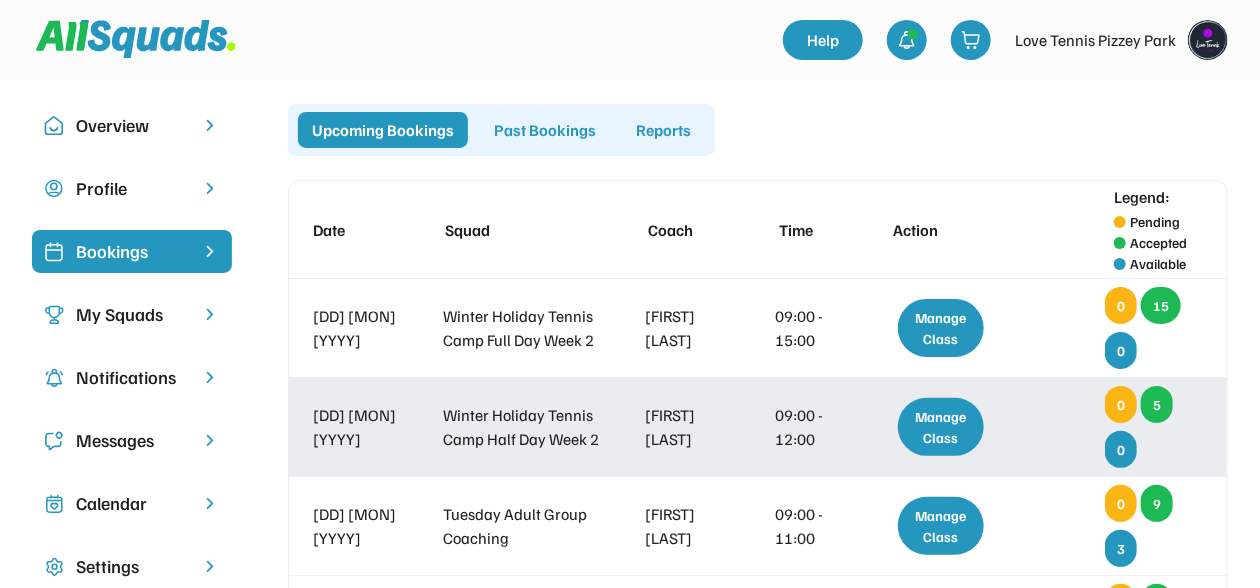 click on "Manage Class" at bounding box center (941, 427) 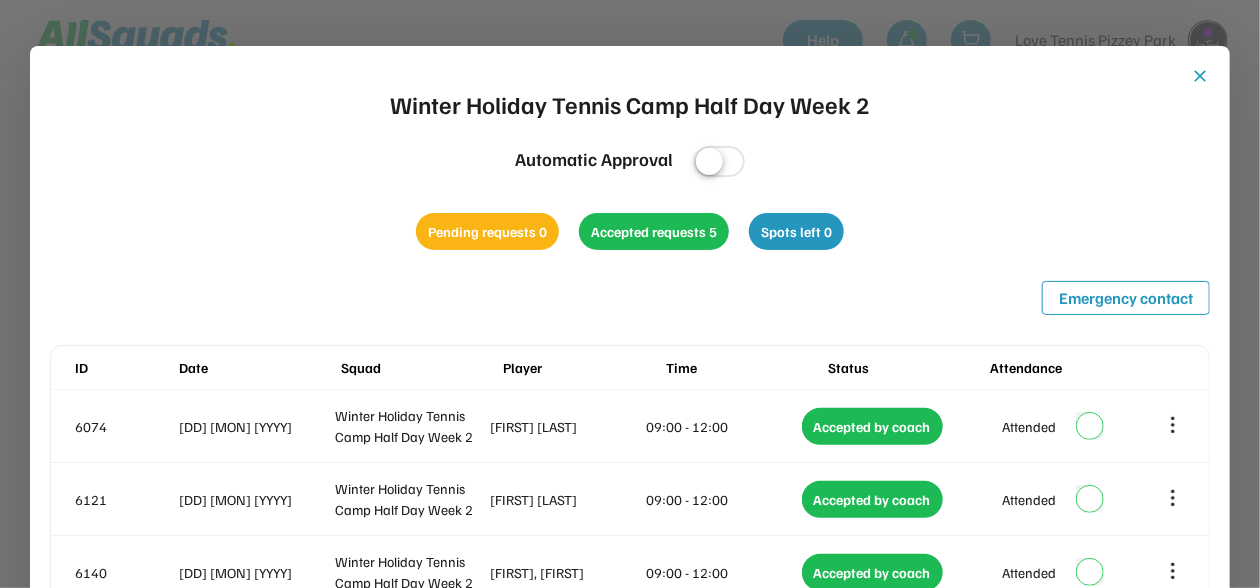 scroll, scrollTop: 0, scrollLeft: 0, axis: both 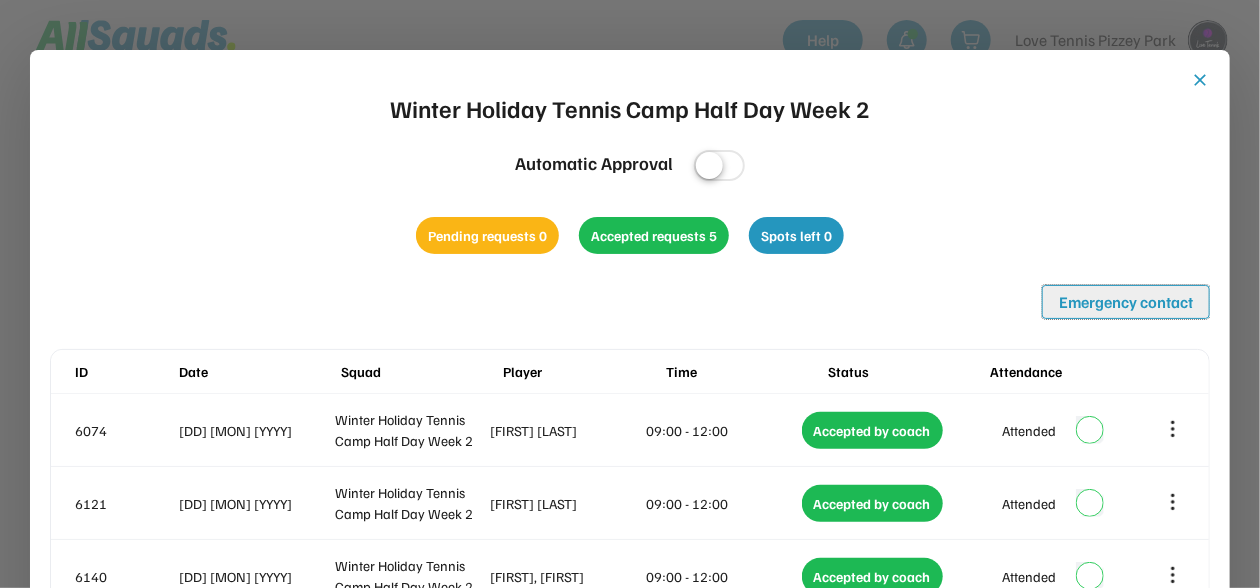click on "Emergency contact" at bounding box center [1126, 302] 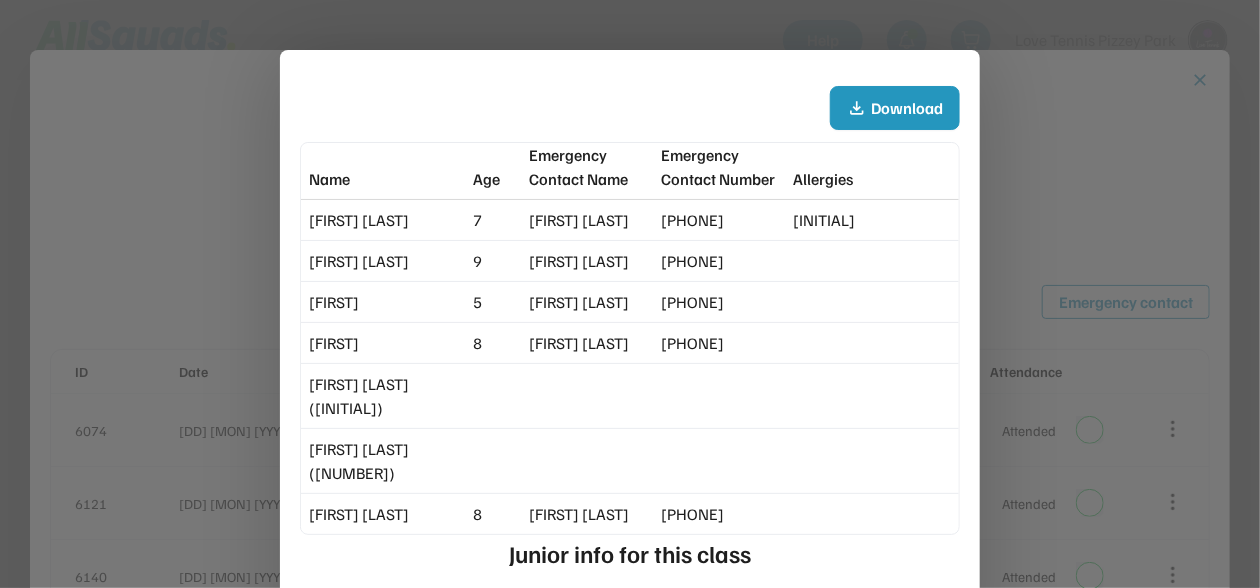 click at bounding box center (0, 0) 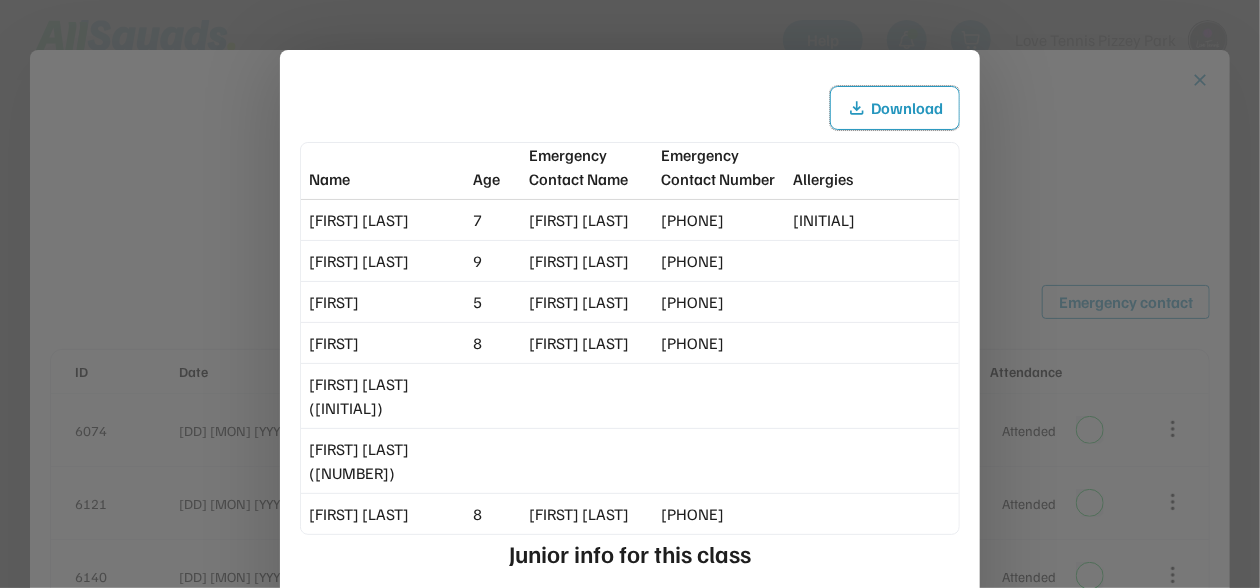 click at bounding box center [630, 294] 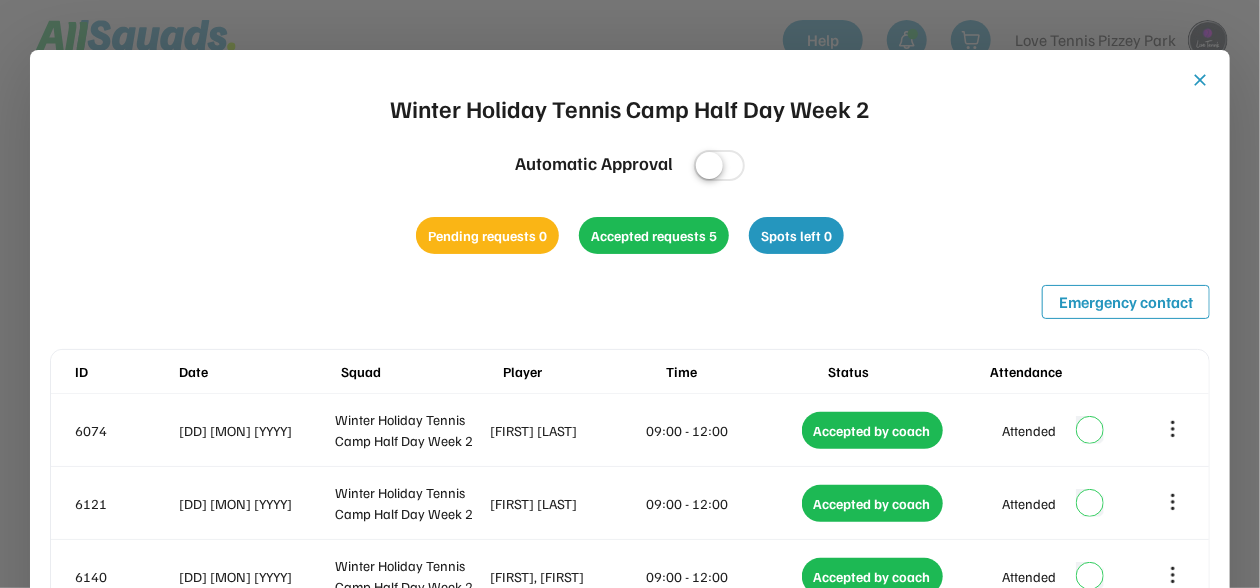 click on "close" at bounding box center (0, 0) 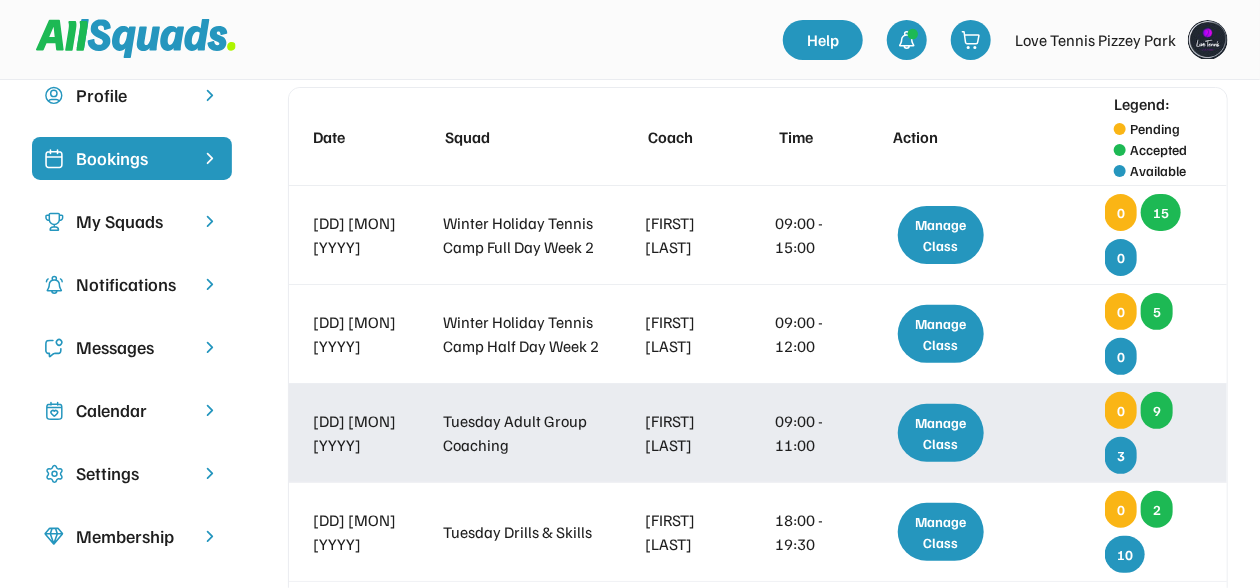scroll, scrollTop: 124, scrollLeft: 0, axis: vertical 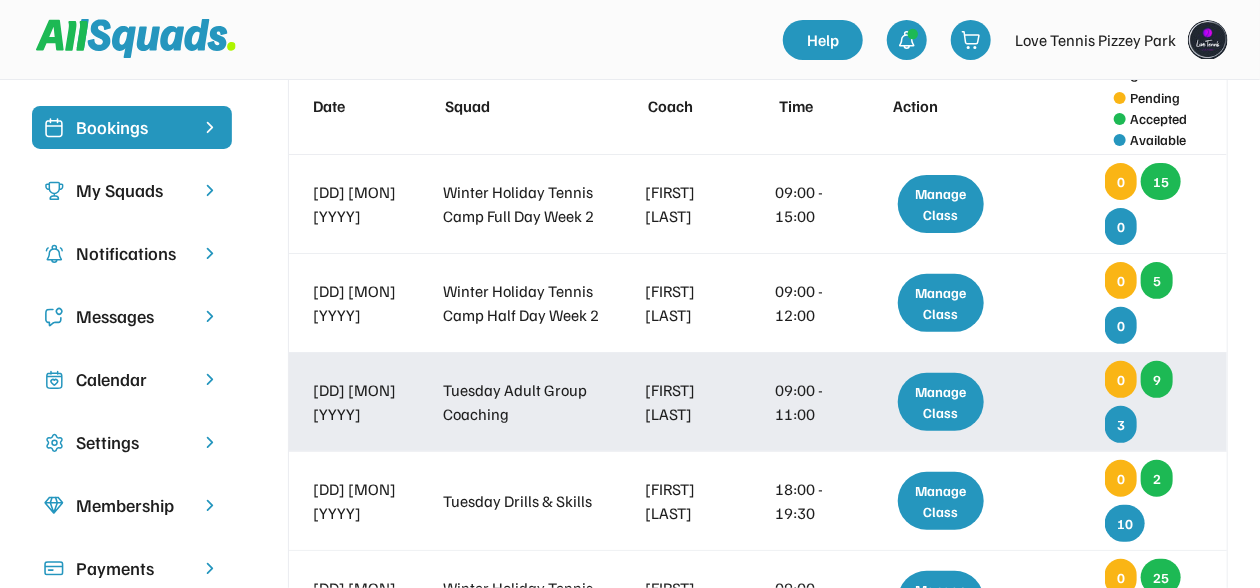 click on "Manage Class" at bounding box center (941, 402) 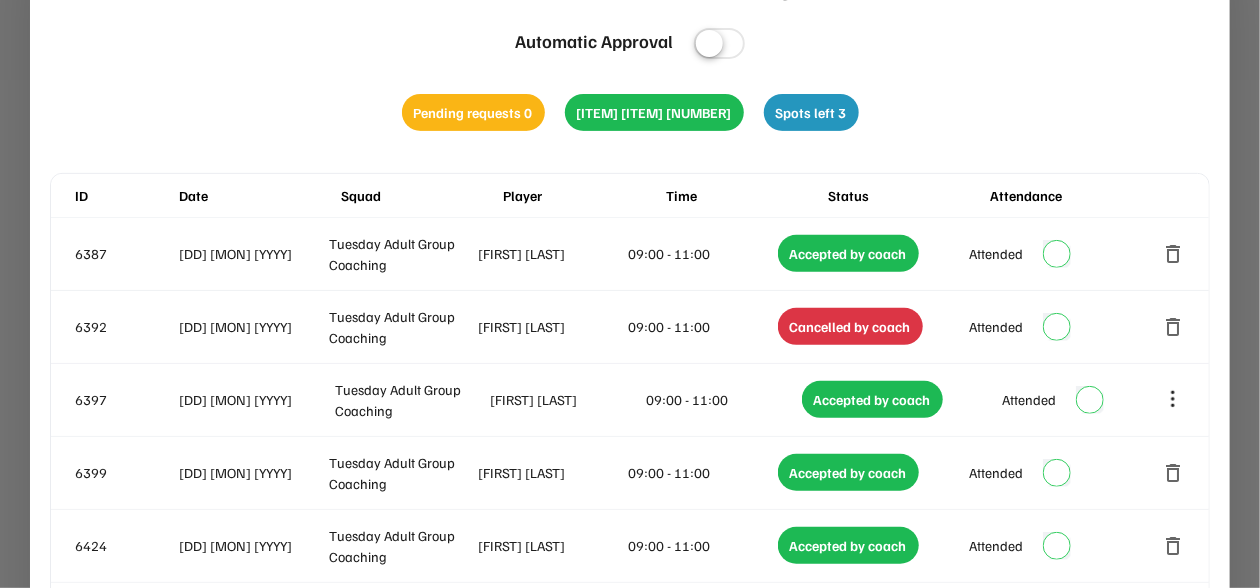 scroll, scrollTop: 0, scrollLeft: 0, axis: both 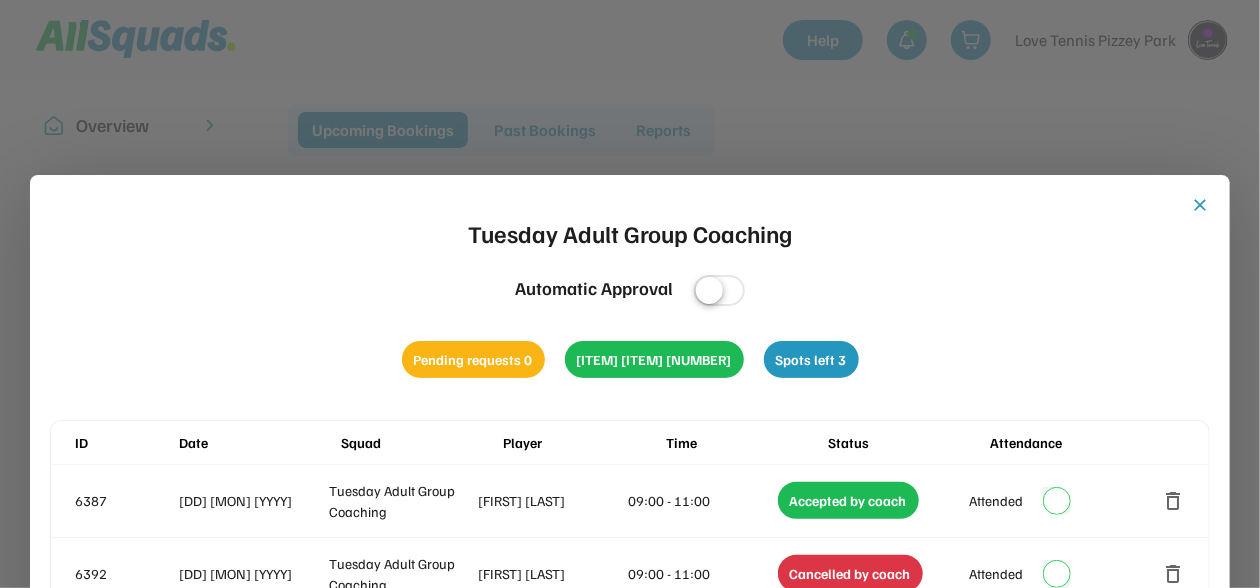 click on "close" at bounding box center [0, 0] 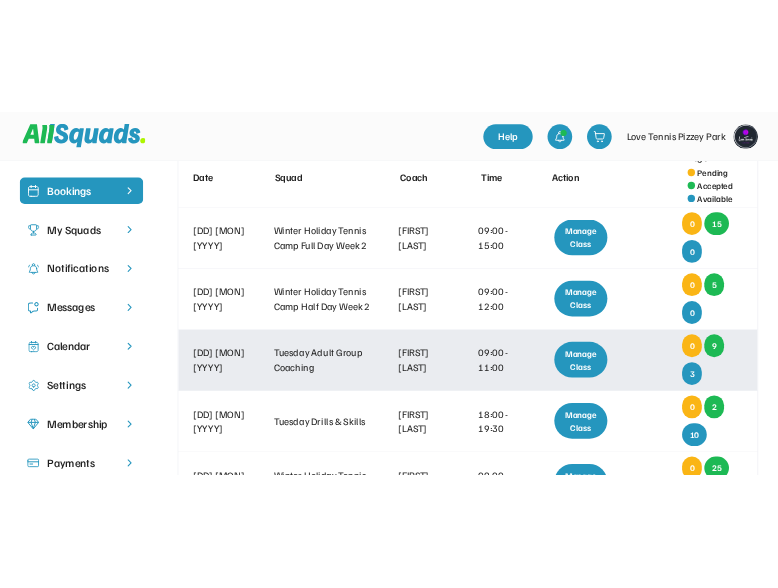 scroll, scrollTop: 250, scrollLeft: 0, axis: vertical 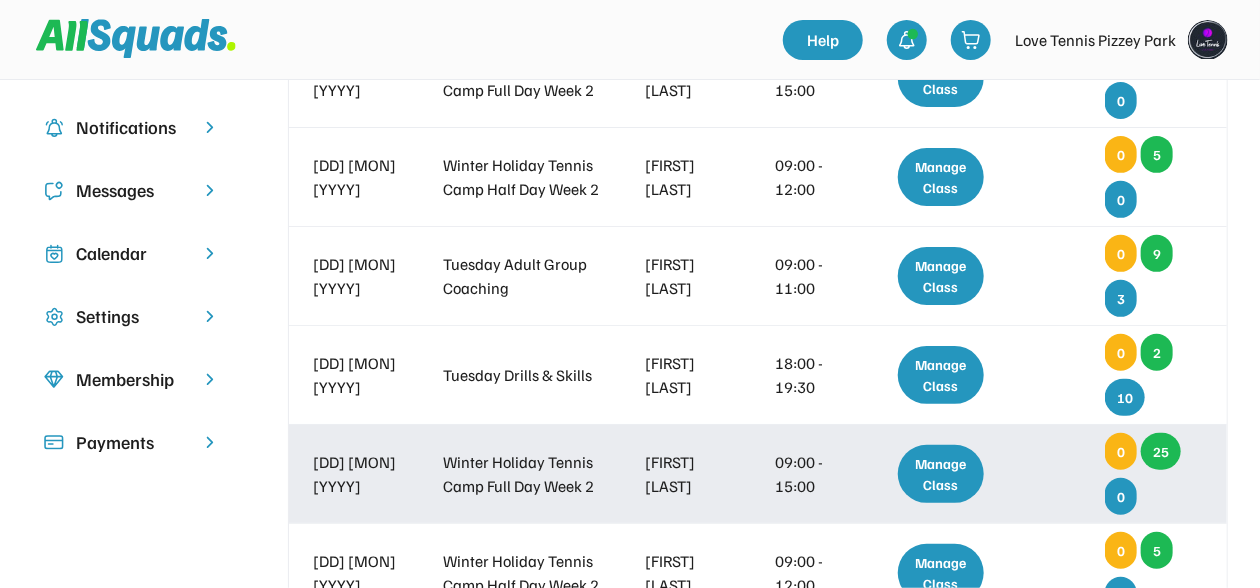 click on "Manage Class" at bounding box center (941, 474) 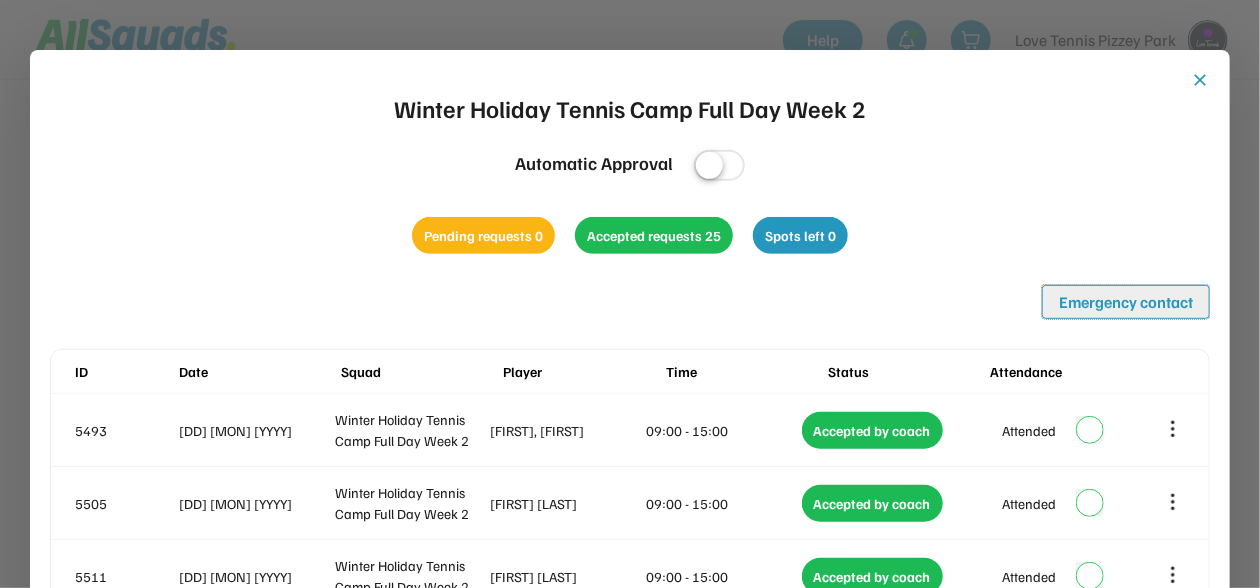 click on "Emergency contact" at bounding box center [1126, 302] 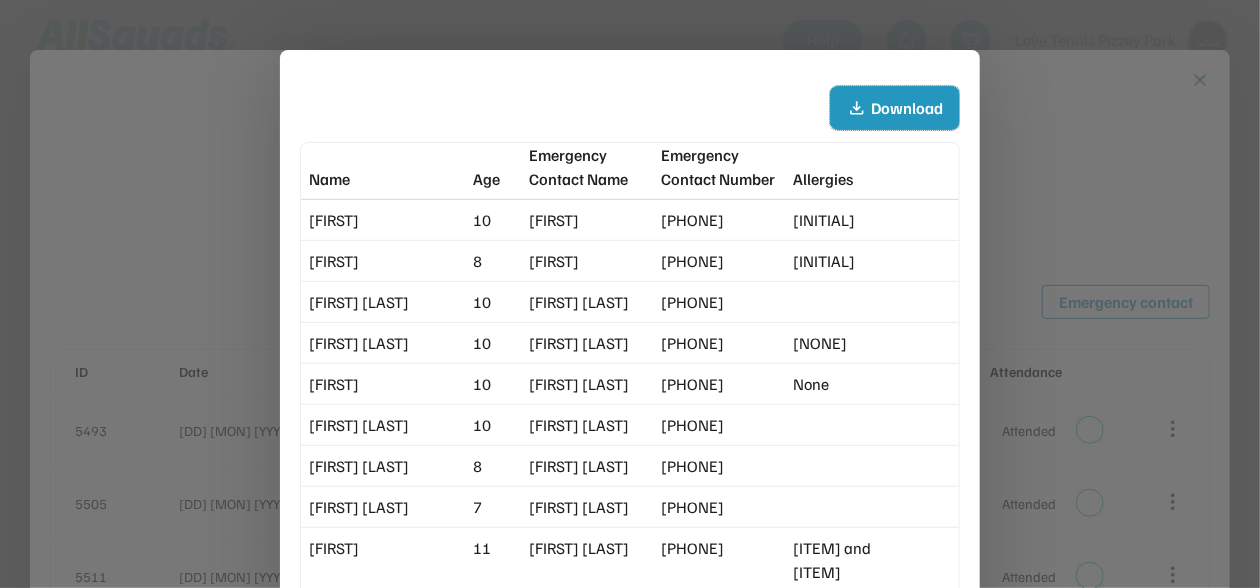 click on "Download" at bounding box center [895, 108] 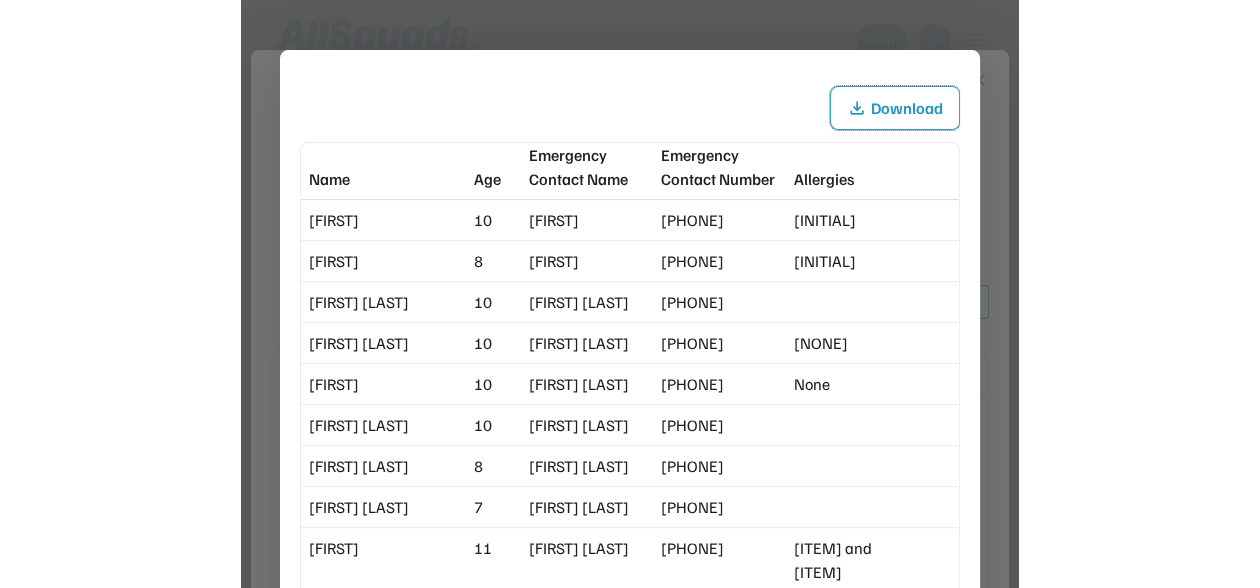 scroll, scrollTop: 238, scrollLeft: 0, axis: vertical 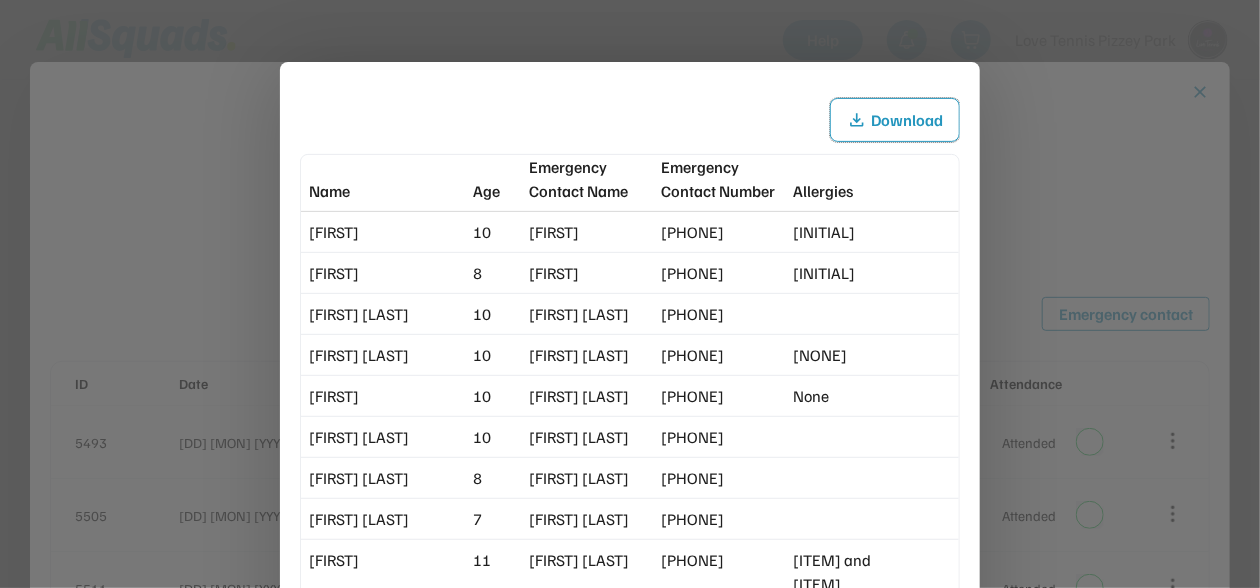 click at bounding box center [630, 294] 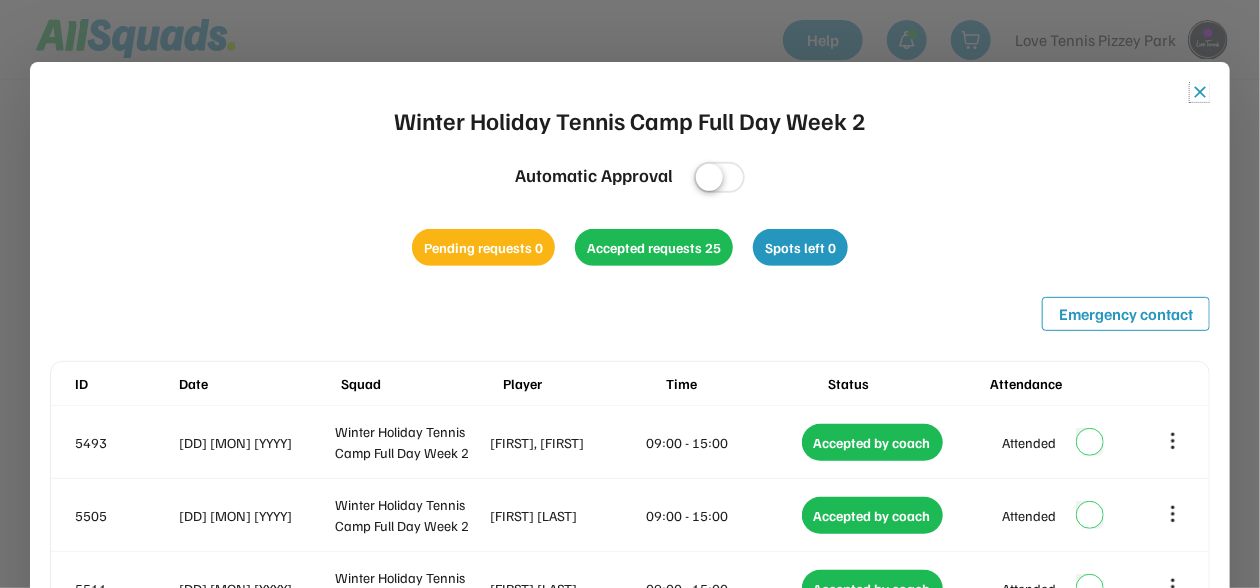 click on "close" at bounding box center [1200, 92] 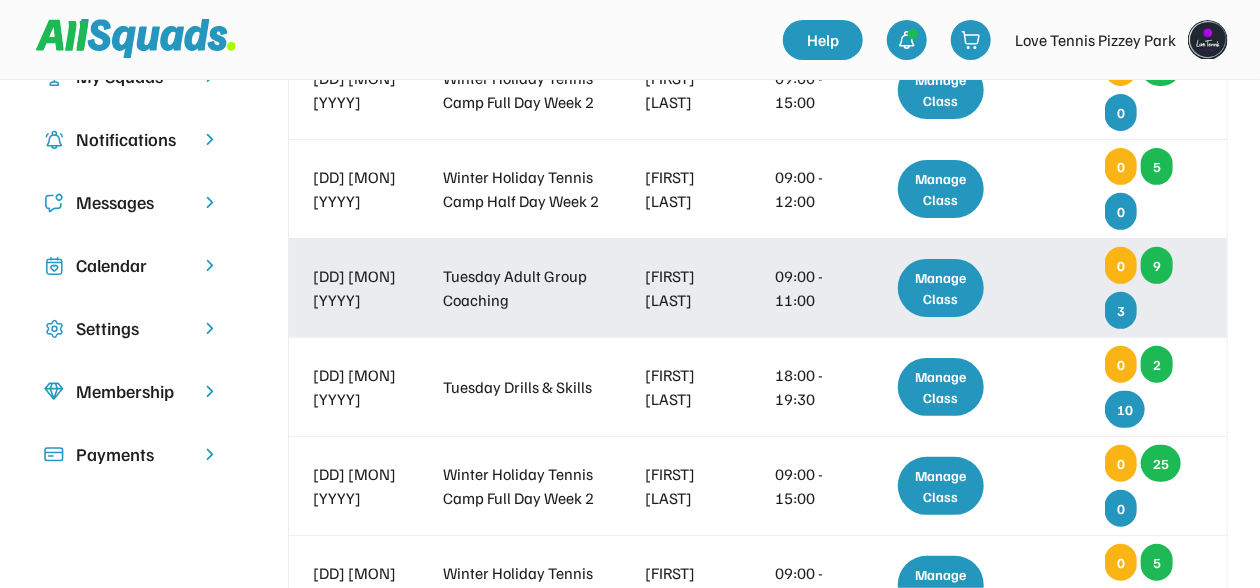 scroll, scrollTop: 363, scrollLeft: 0, axis: vertical 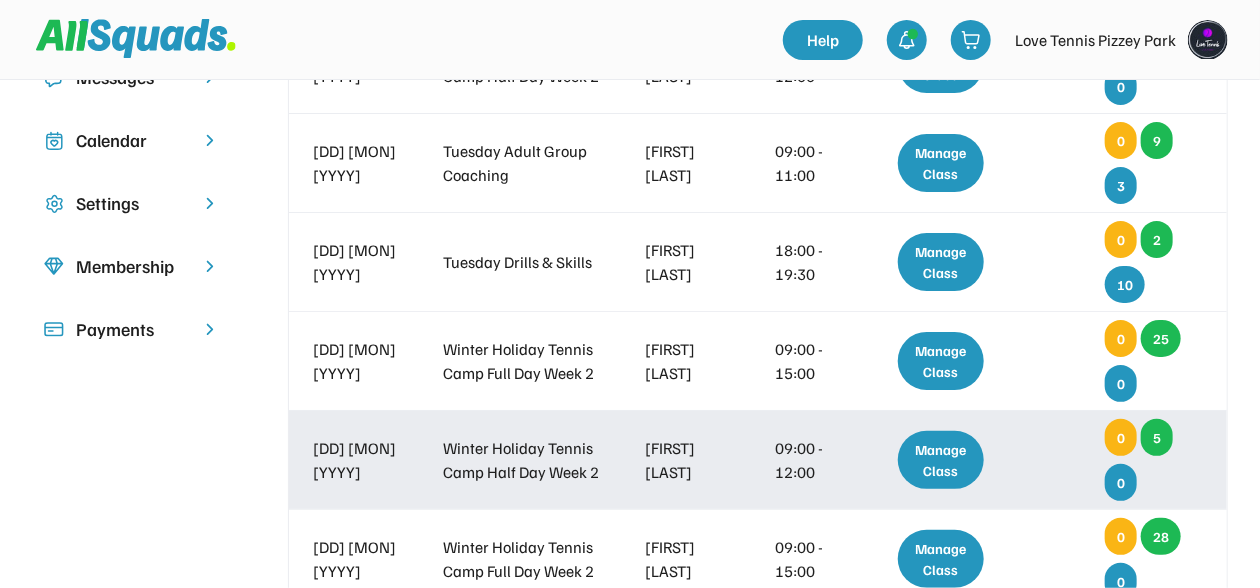 click on "Manage Class" at bounding box center (941, 460) 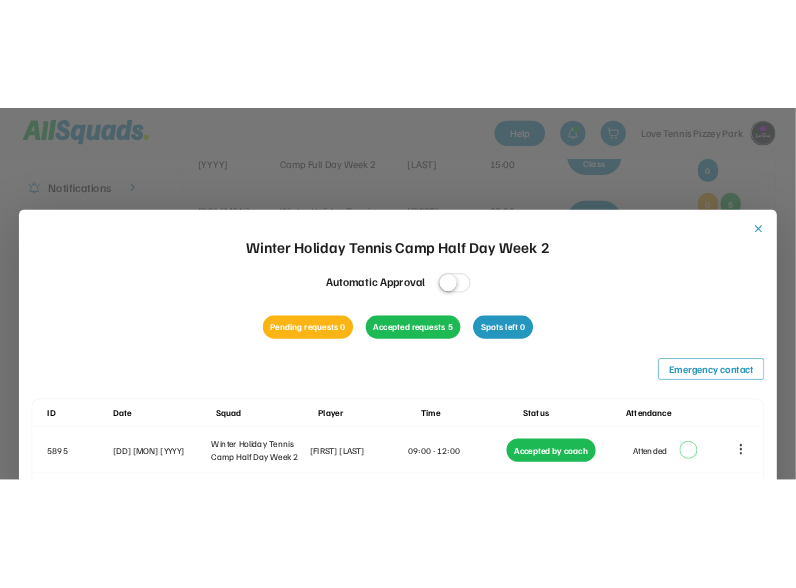 scroll, scrollTop: 238, scrollLeft: 0, axis: vertical 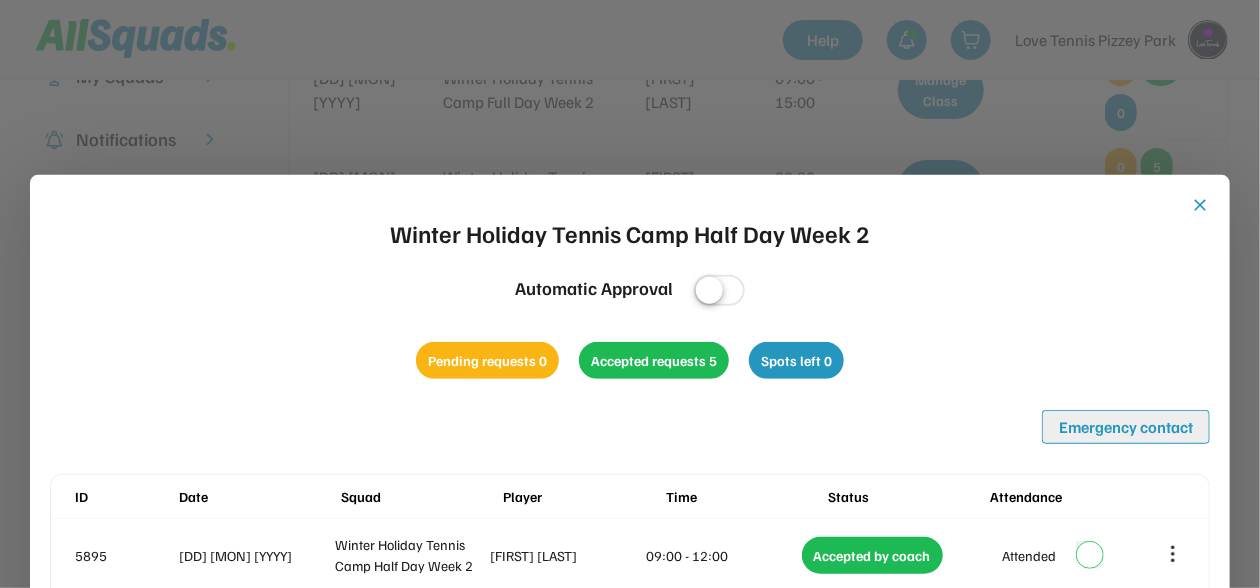 click on "Emergency contact" at bounding box center (0, 0) 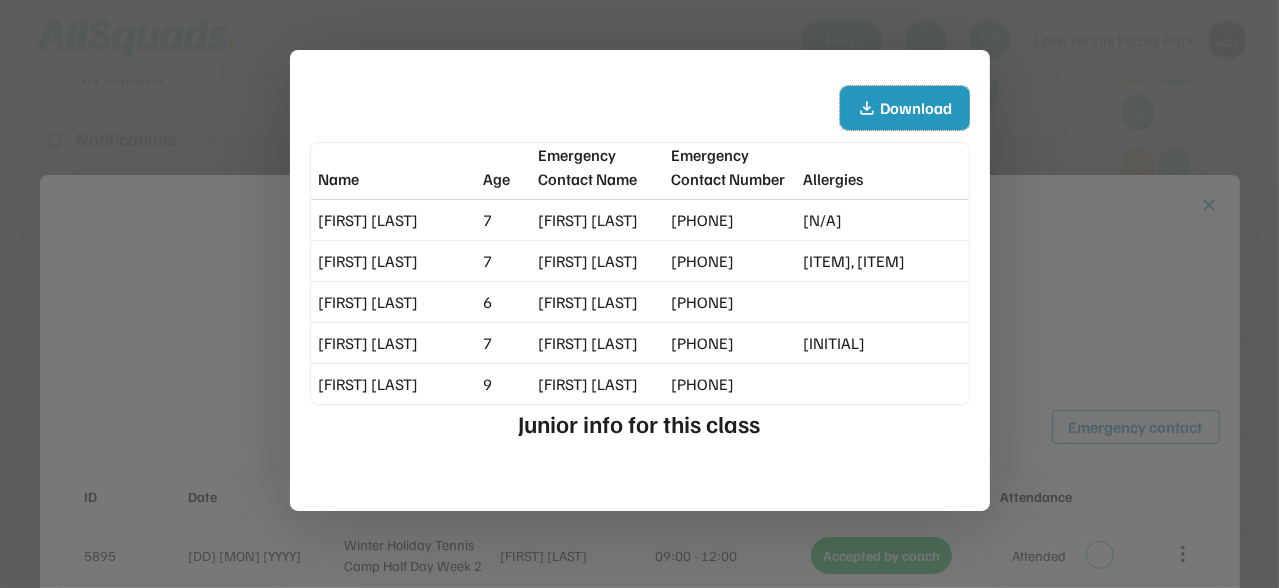 click on "Download" at bounding box center (917, 108) 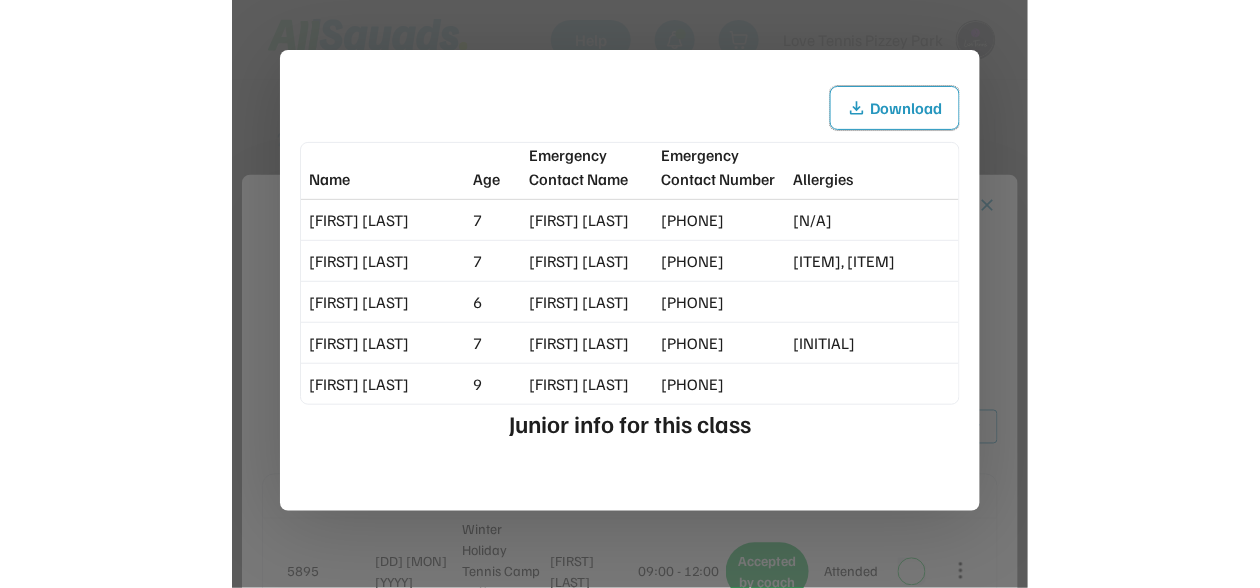 scroll, scrollTop: 226, scrollLeft: 0, axis: vertical 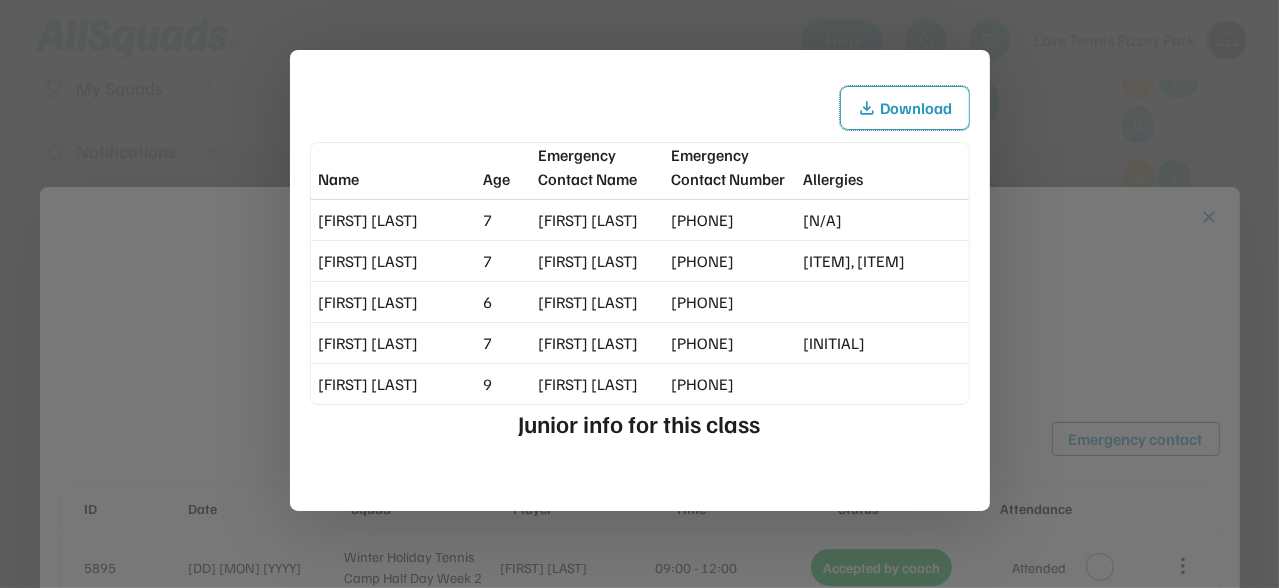 click at bounding box center (639, 294) 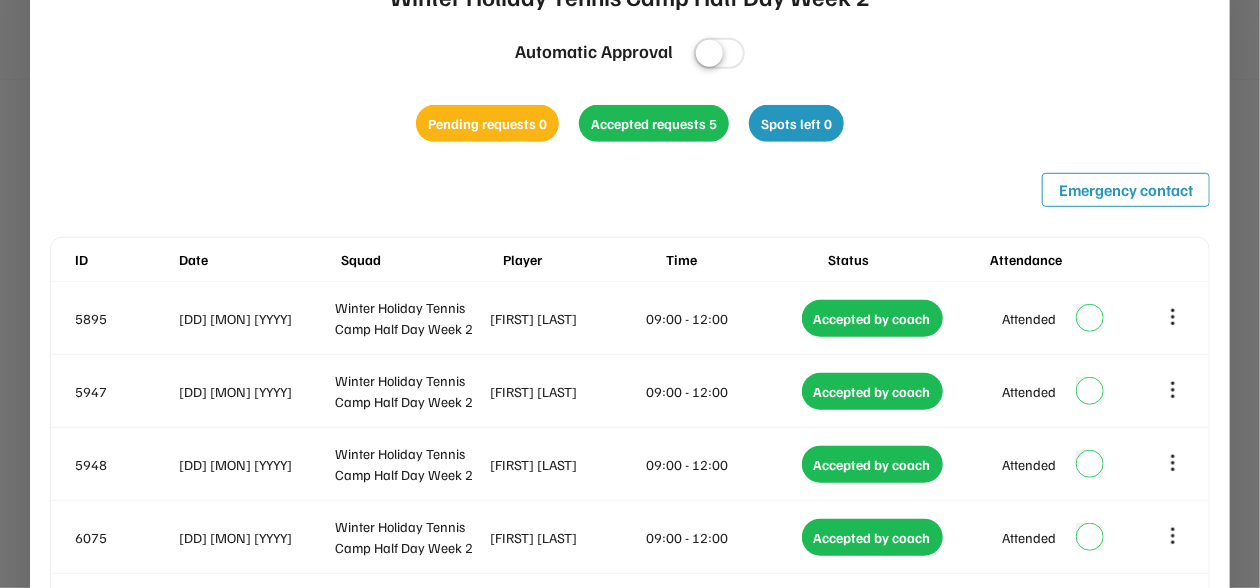 scroll, scrollTop: 226, scrollLeft: 0, axis: vertical 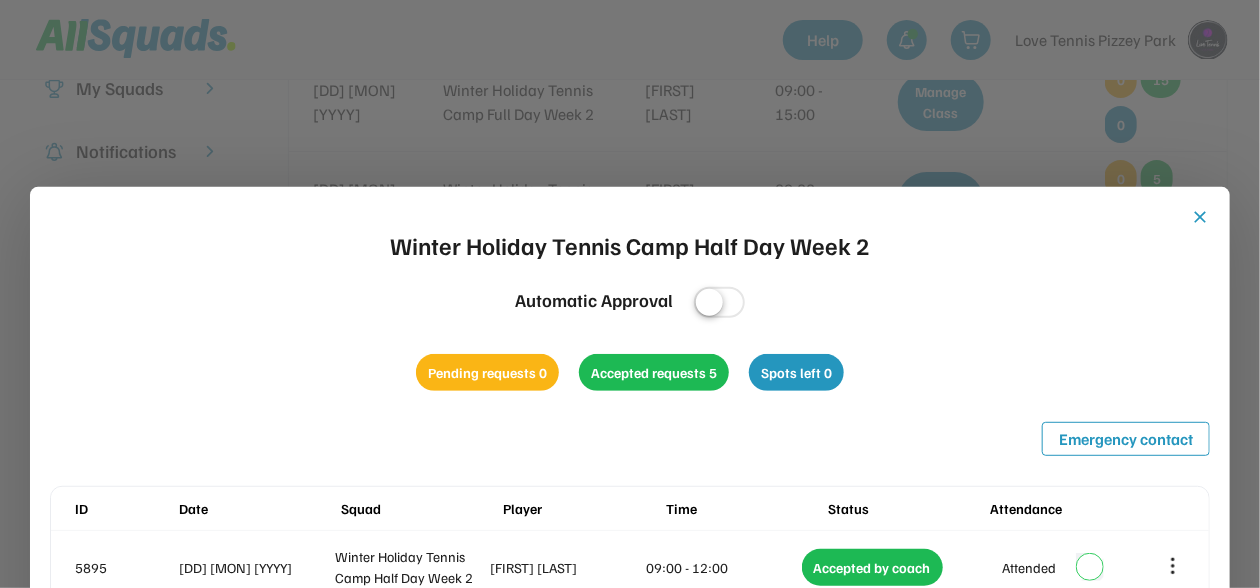 click on "close" at bounding box center [0, 0] 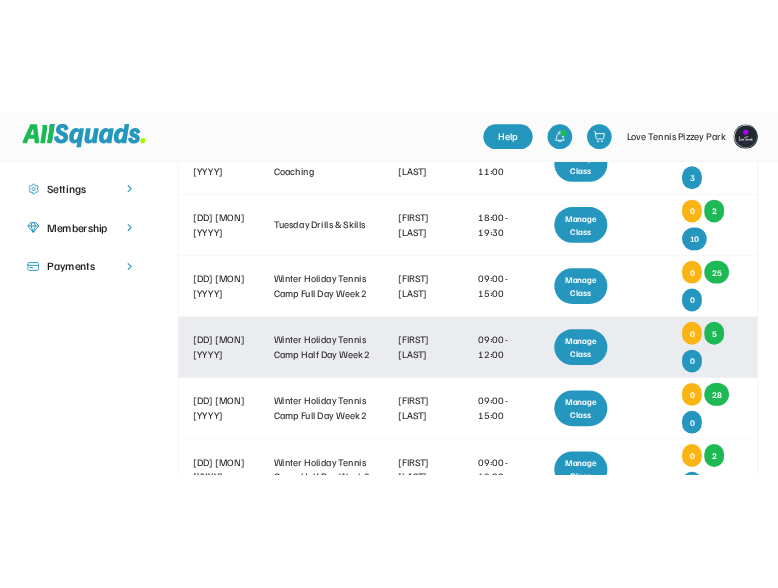 scroll, scrollTop: 475, scrollLeft: 0, axis: vertical 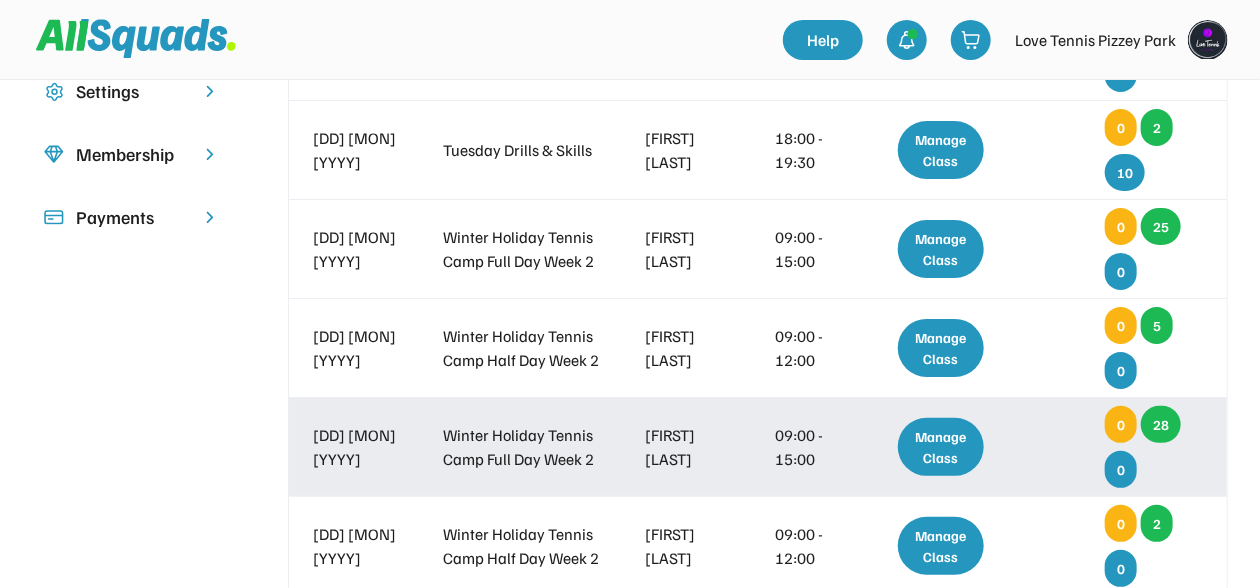 click on "Manage Class" at bounding box center (941, 447) 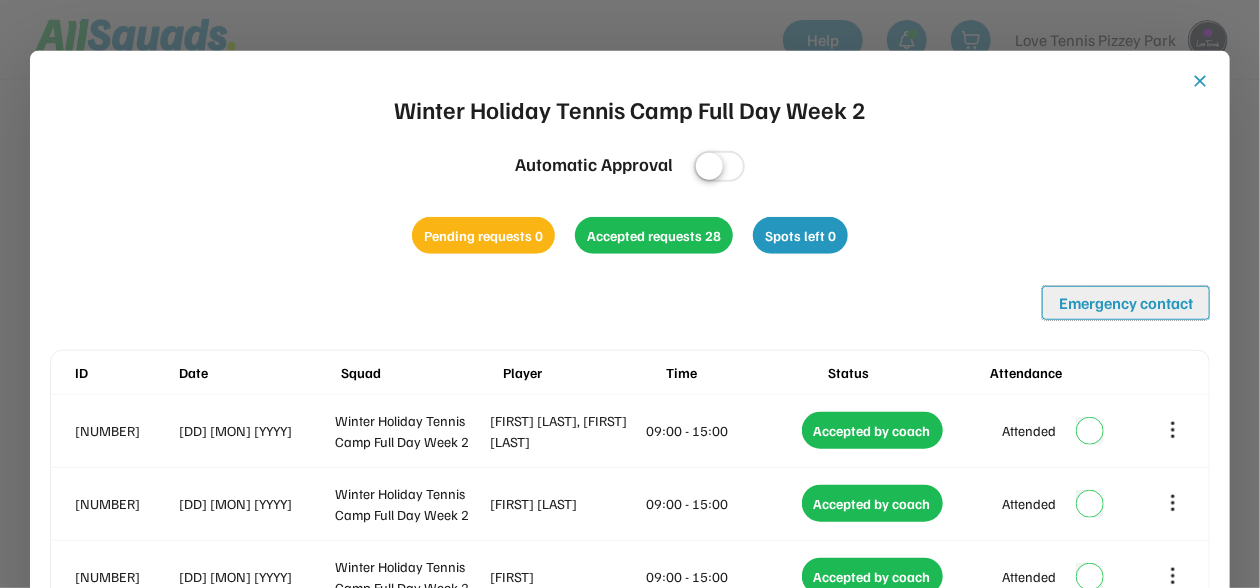 click on "Emergency contact" at bounding box center [1126, 303] 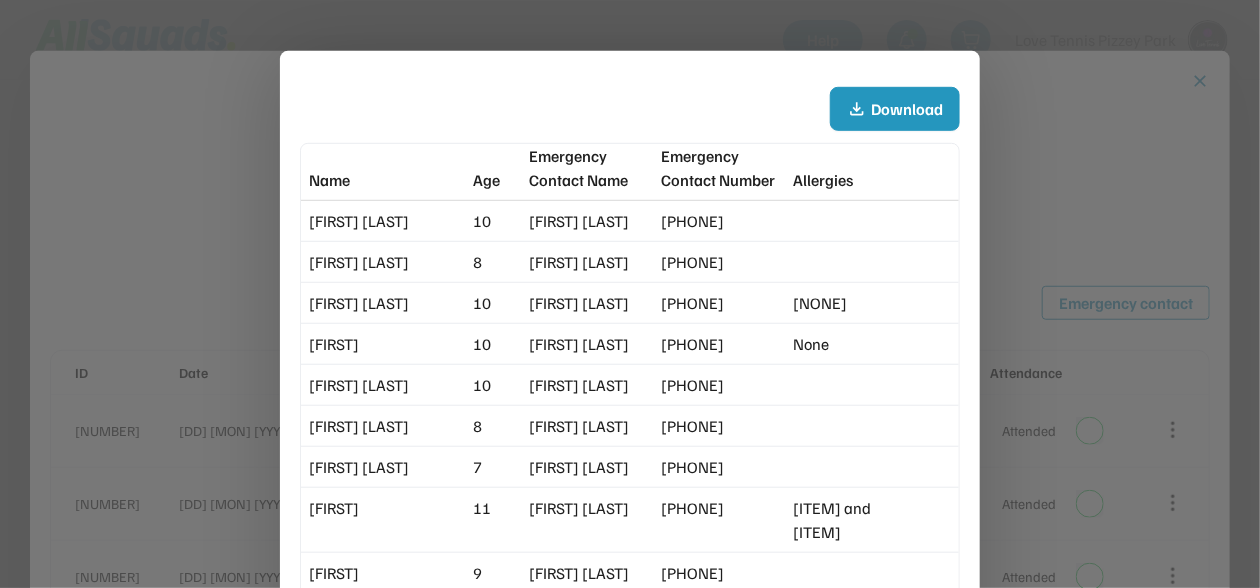 click on "Download" at bounding box center (0, 0) 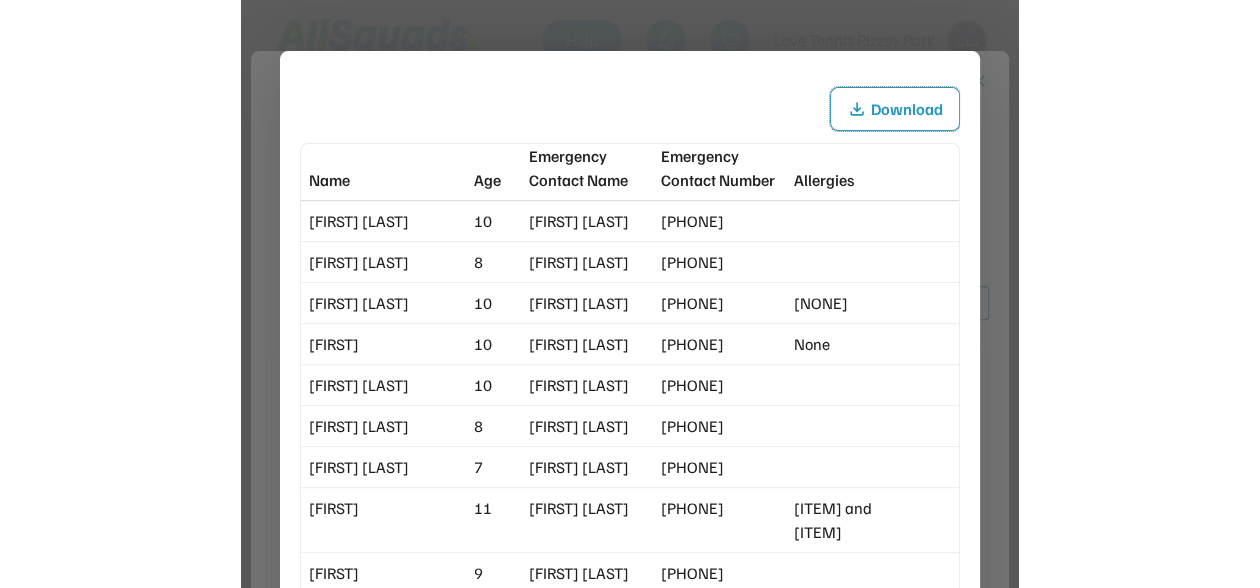 scroll, scrollTop: 403, scrollLeft: 0, axis: vertical 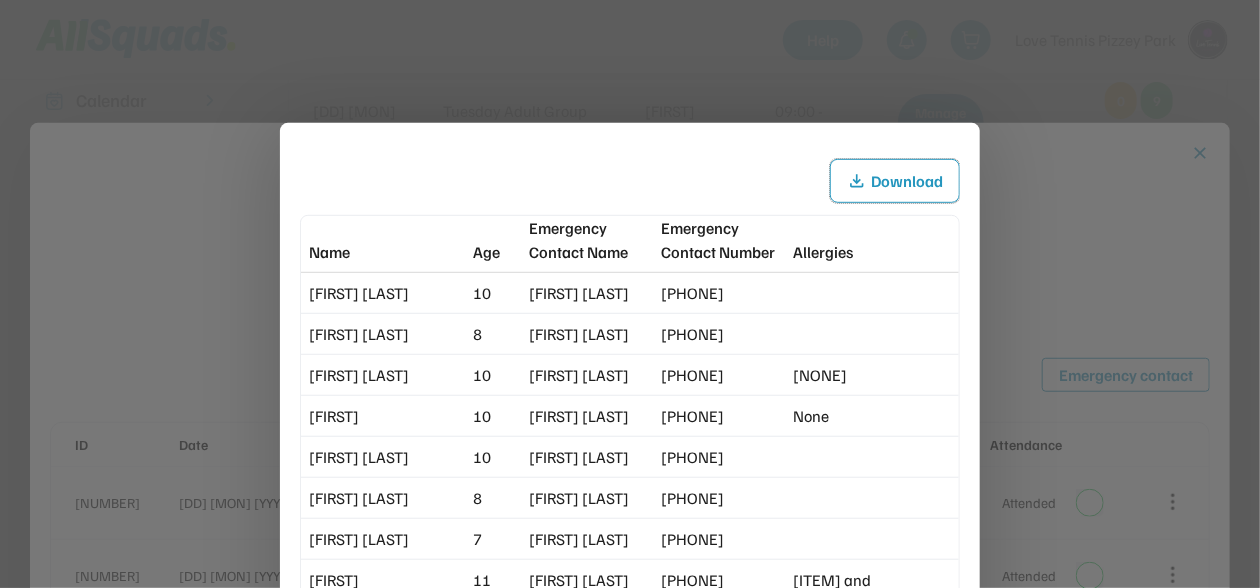 click at bounding box center (630, 294) 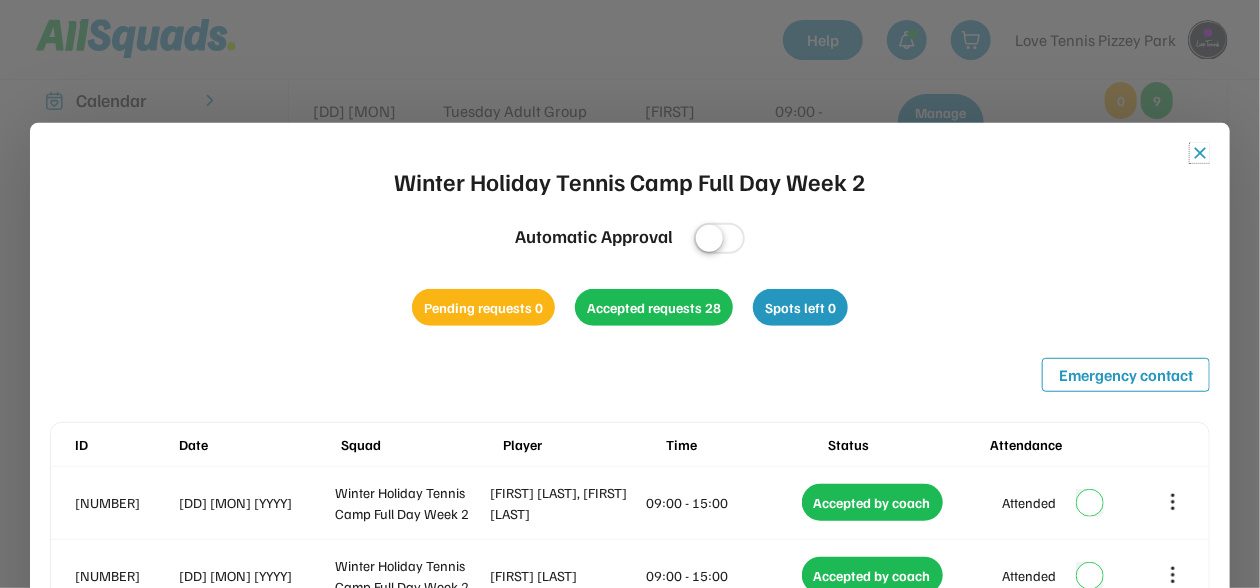 drag, startPoint x: 1198, startPoint y: 153, endPoint x: 965, endPoint y: 241, distance: 249.06425 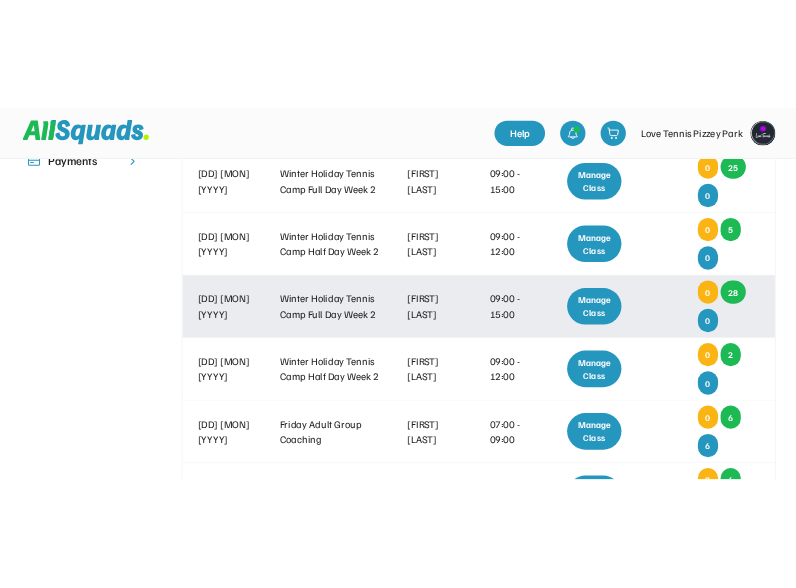 scroll, scrollTop: 653, scrollLeft: 0, axis: vertical 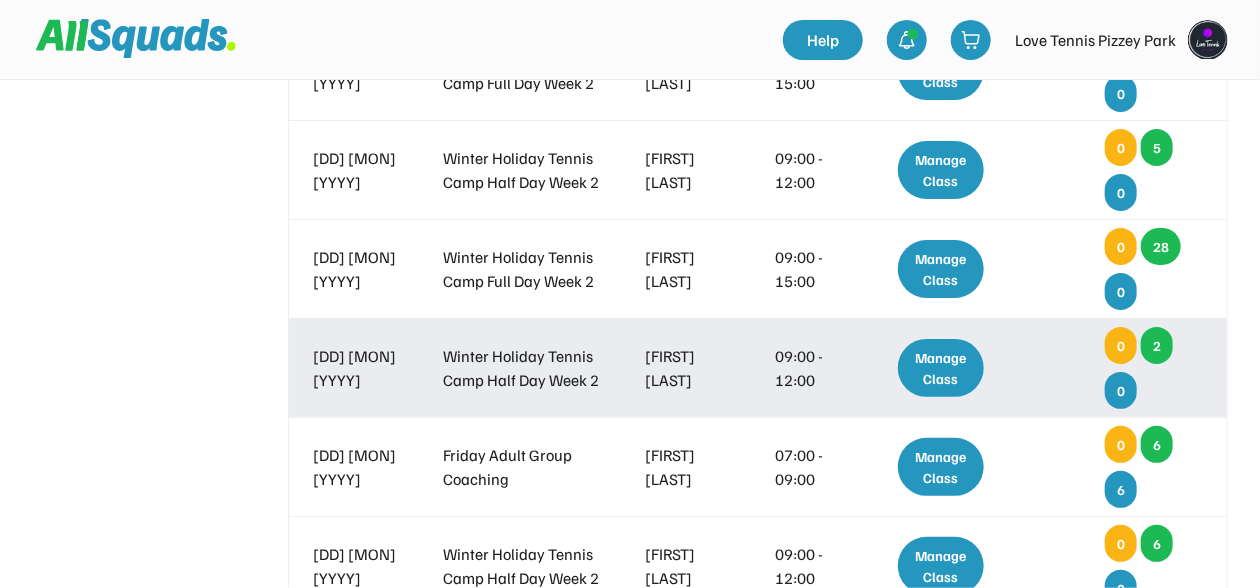 click on "Manage Class" at bounding box center [941, 368] 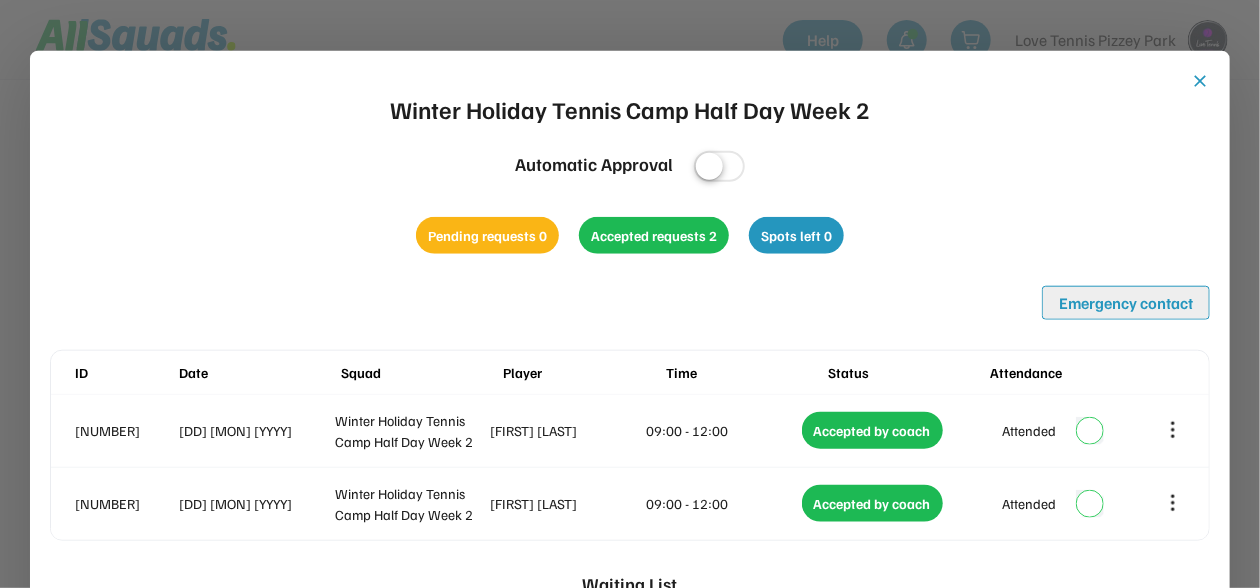 click on "Emergency contact" at bounding box center [0, 0] 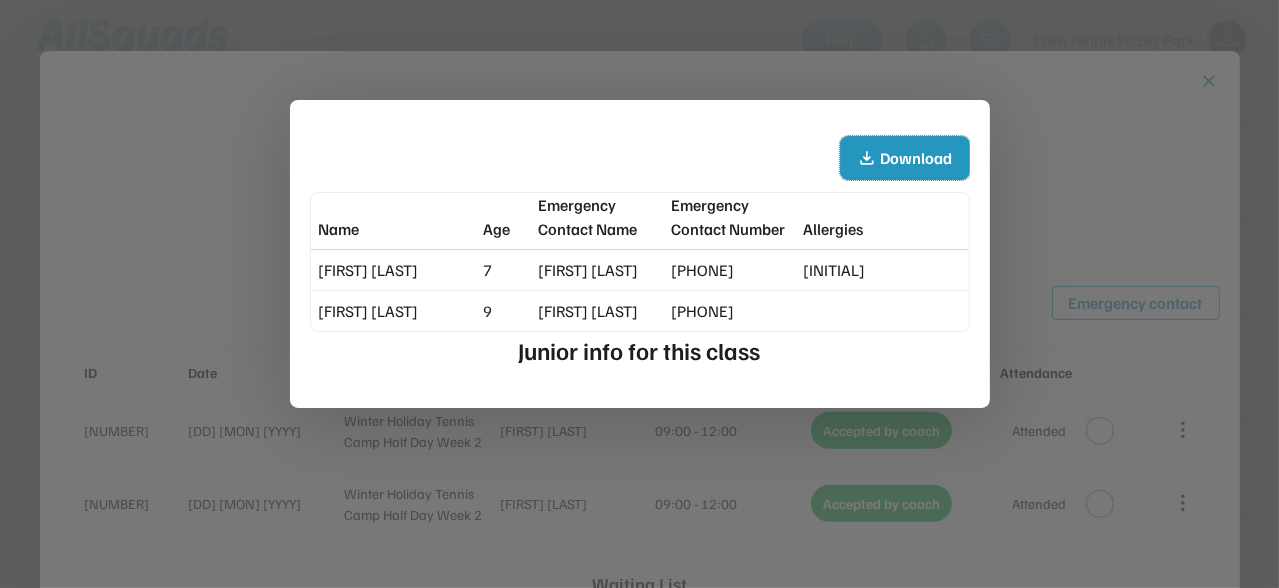 click at bounding box center [867, 158] 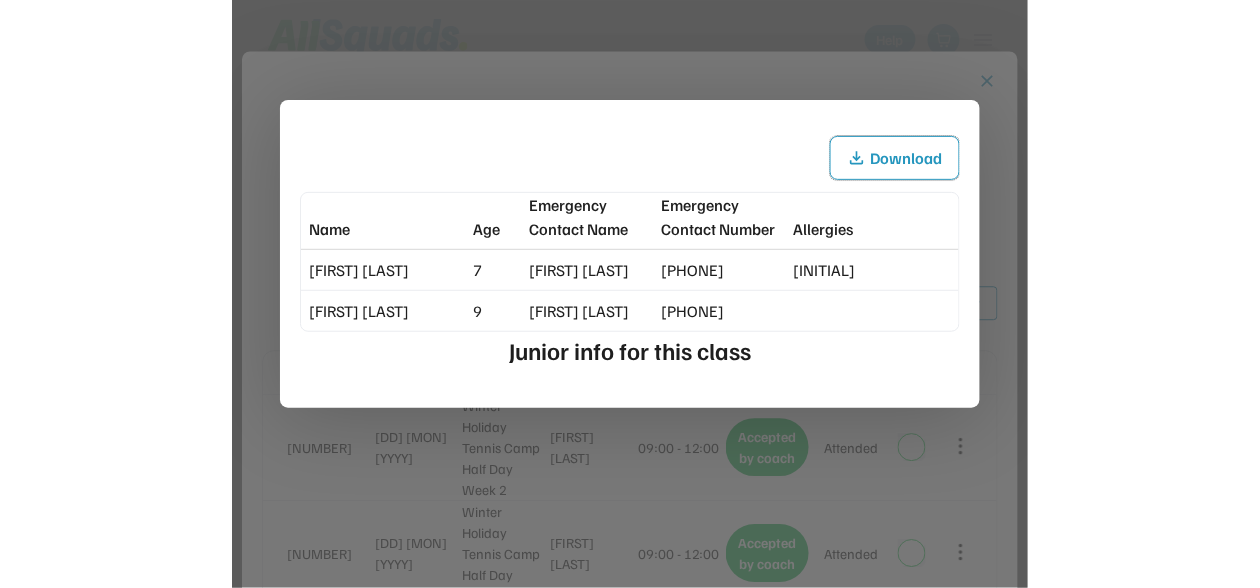scroll, scrollTop: 568, scrollLeft: 0, axis: vertical 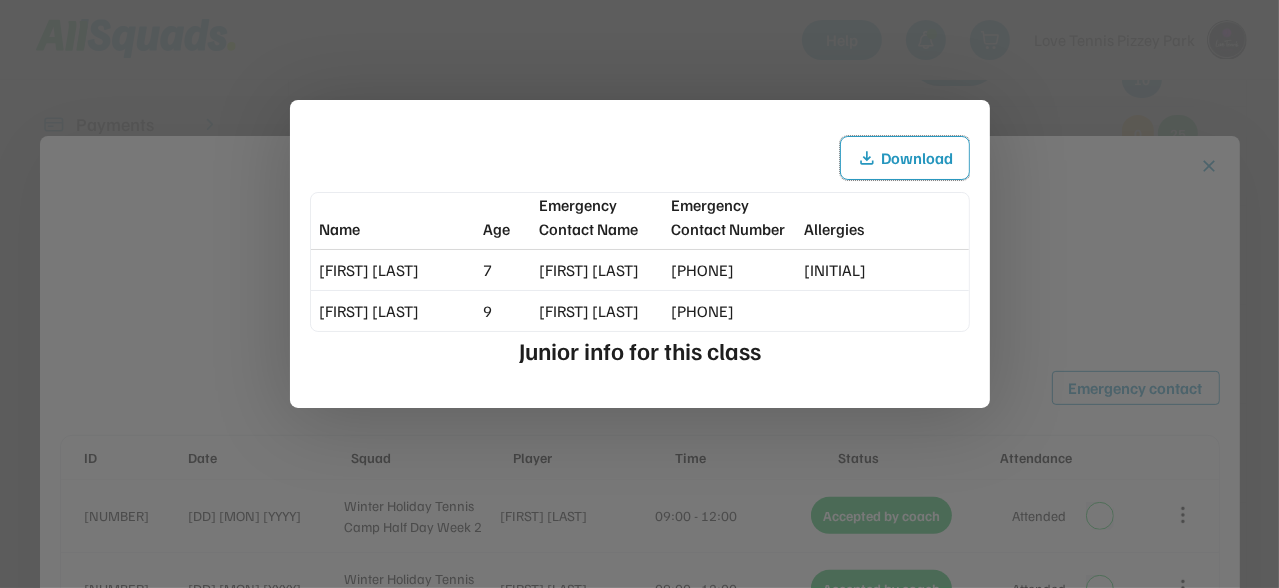 click at bounding box center (639, 294) 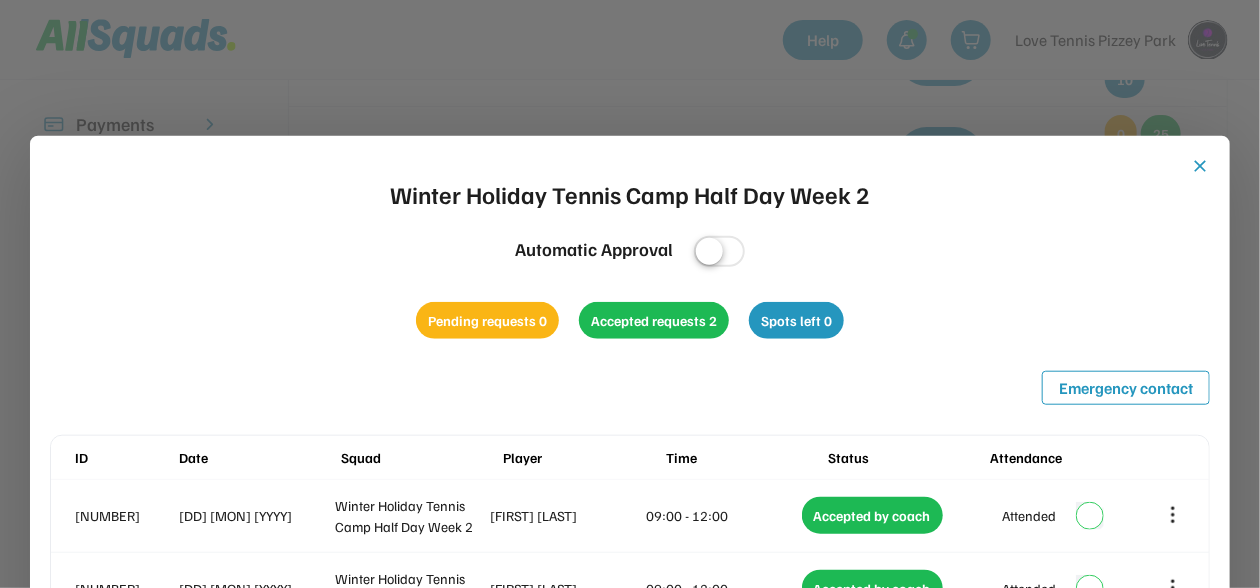 click on "close" at bounding box center (0, 0) 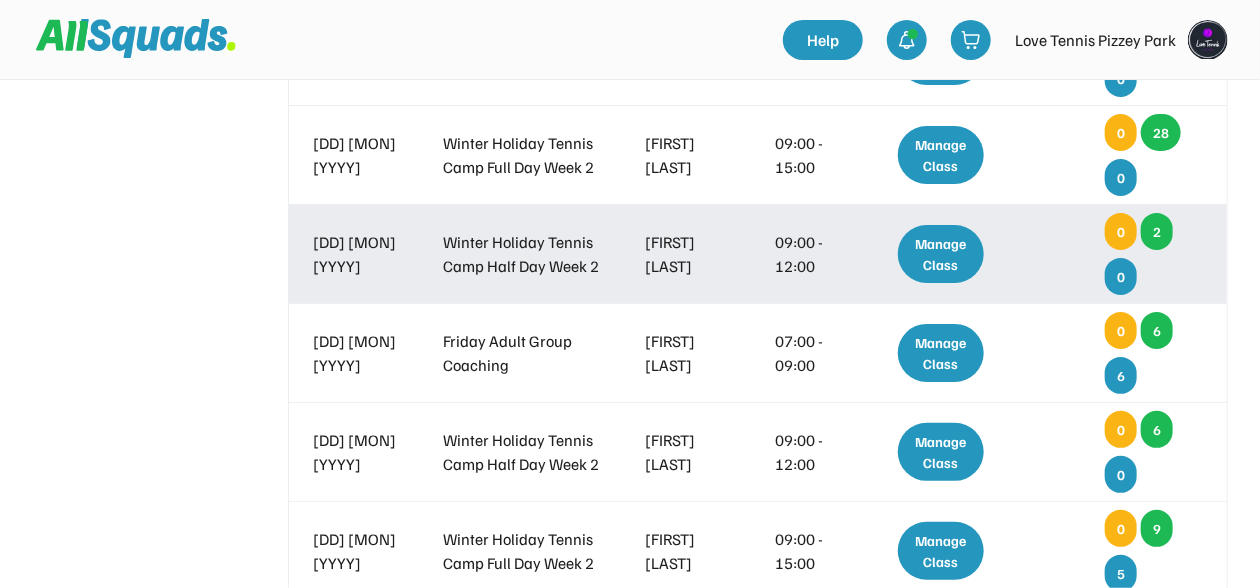 scroll, scrollTop: 818, scrollLeft: 0, axis: vertical 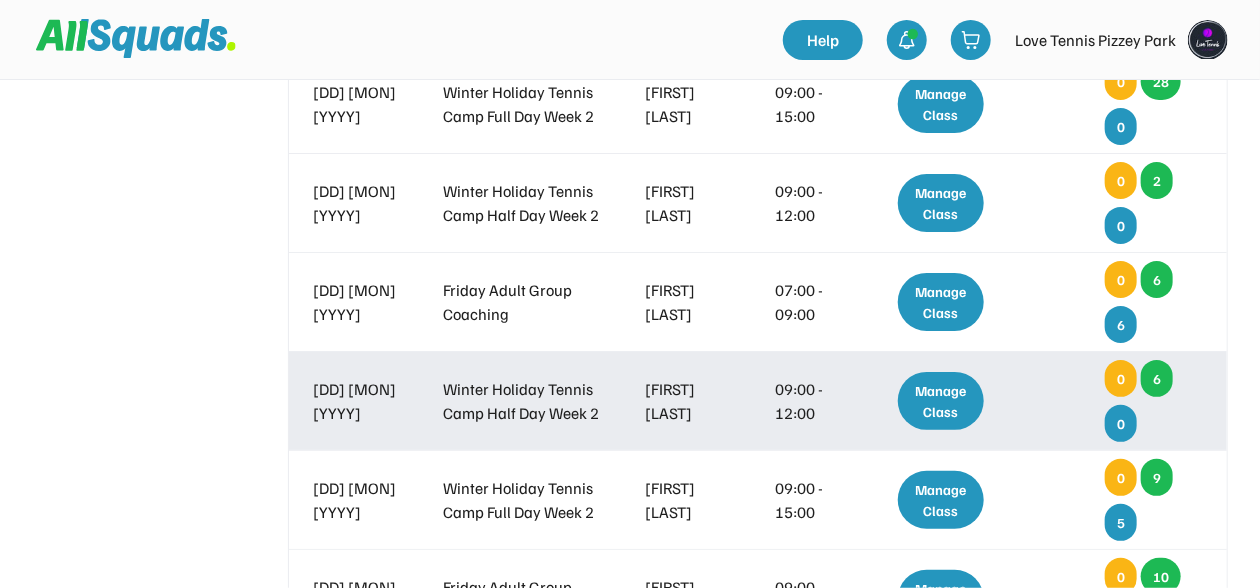 click on "Manage Class" at bounding box center (941, 401) 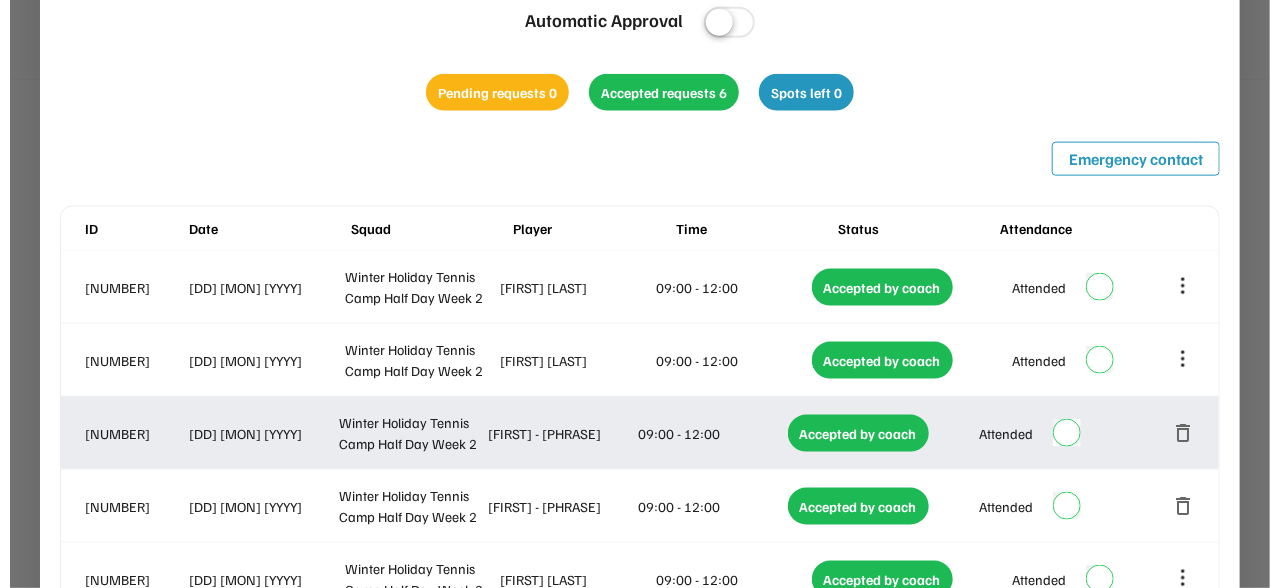 scroll, scrollTop: 942, scrollLeft: 0, axis: vertical 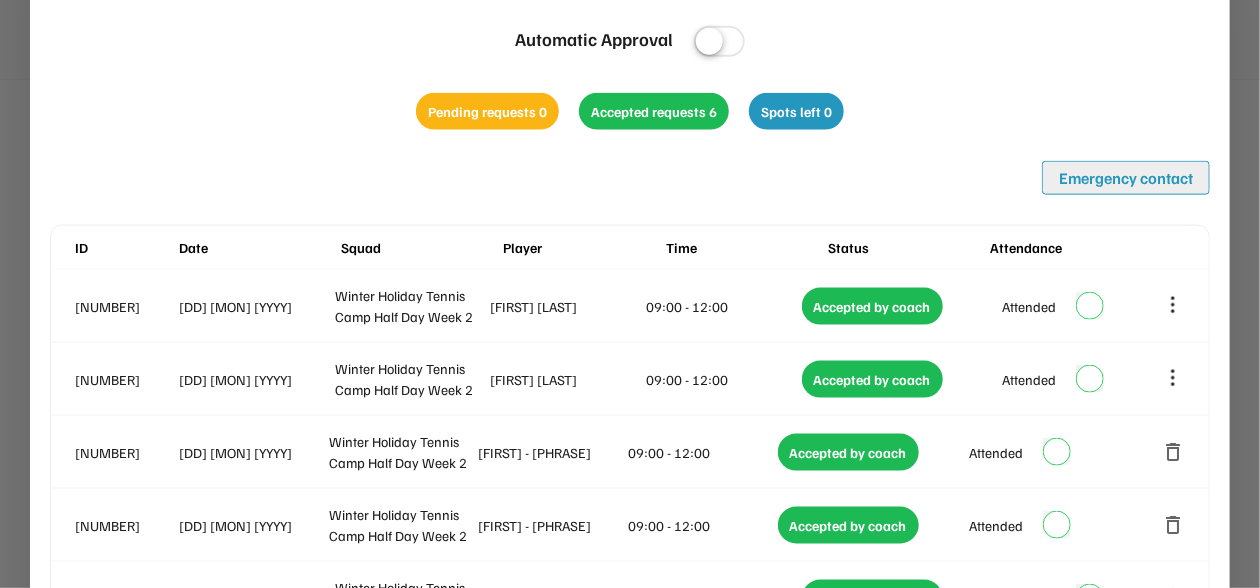 click on "Emergency contact" at bounding box center [0, 0] 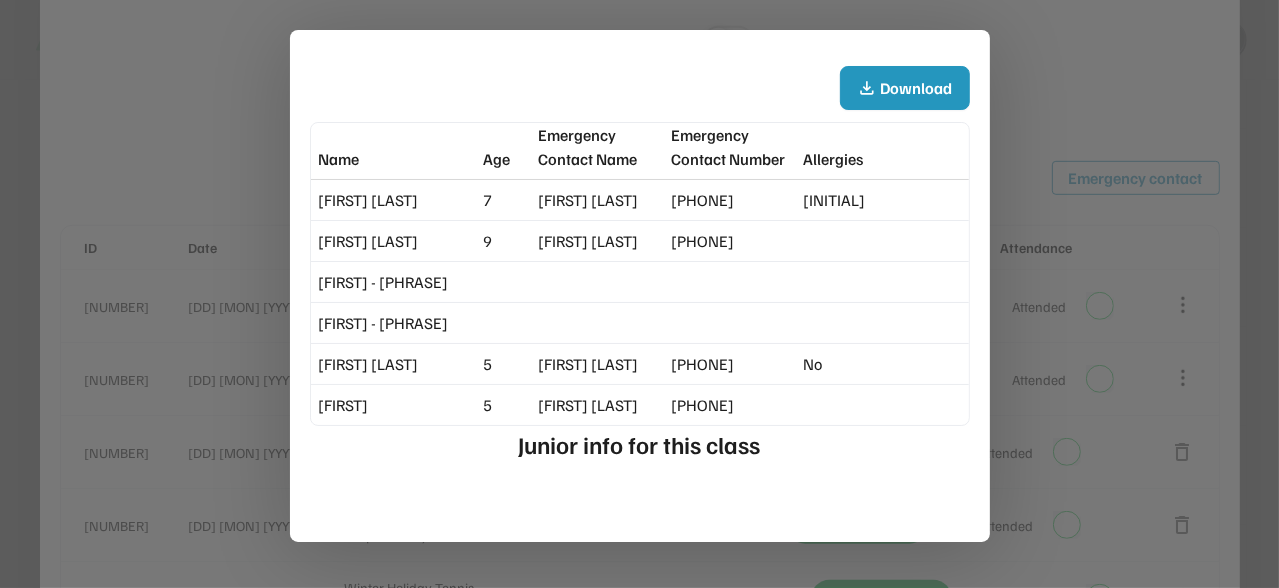 click on "Download" at bounding box center [0, 0] 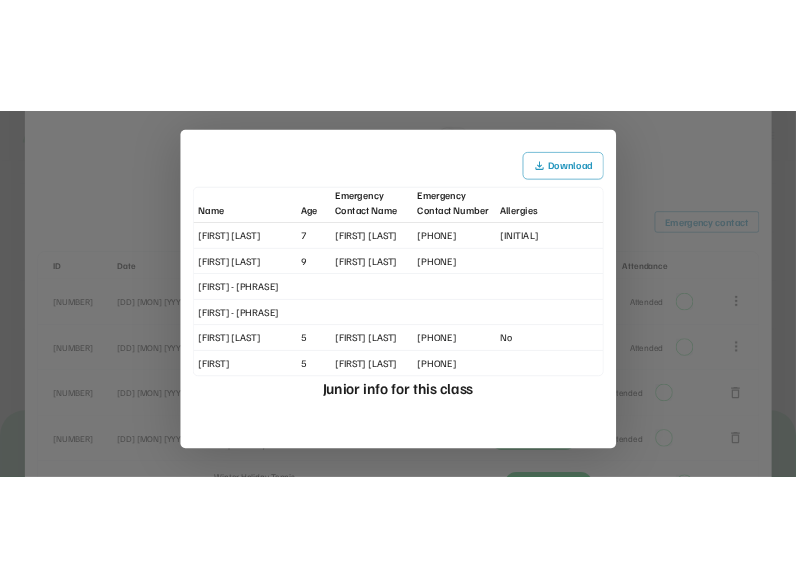 scroll, scrollTop: 1244, scrollLeft: 0, axis: vertical 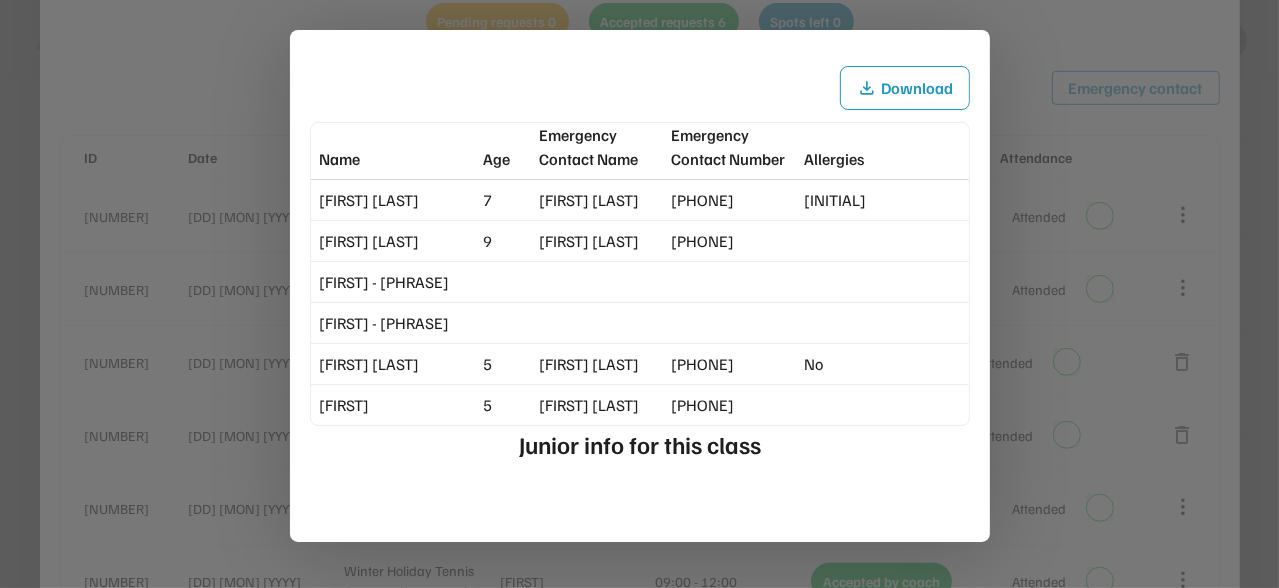click at bounding box center [639, 294] 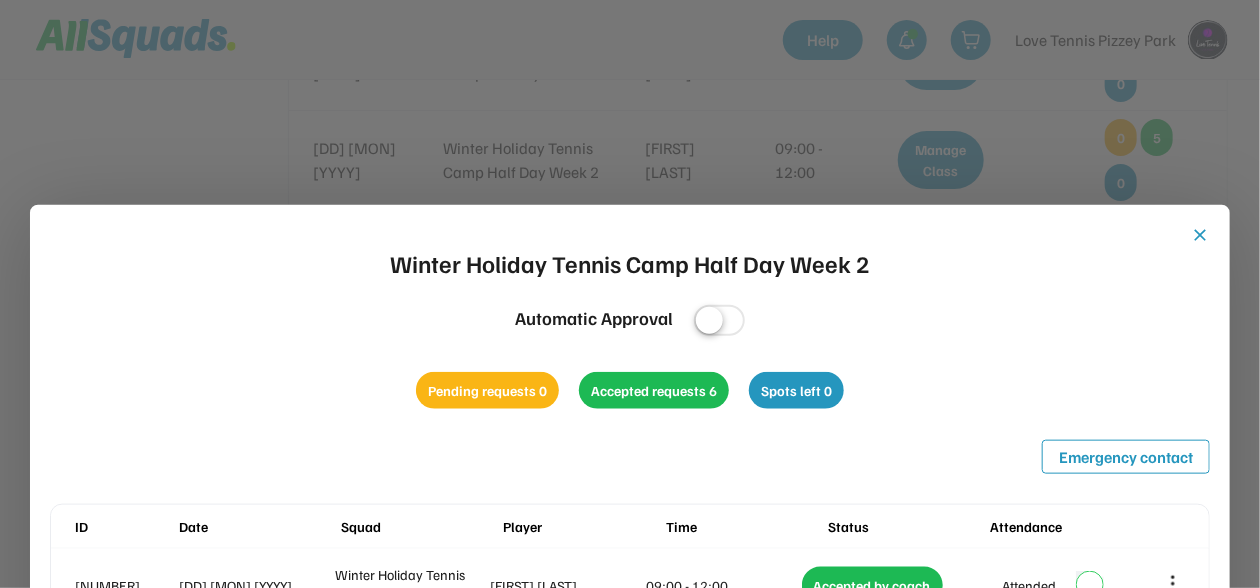 scroll, scrollTop: 658, scrollLeft: 0, axis: vertical 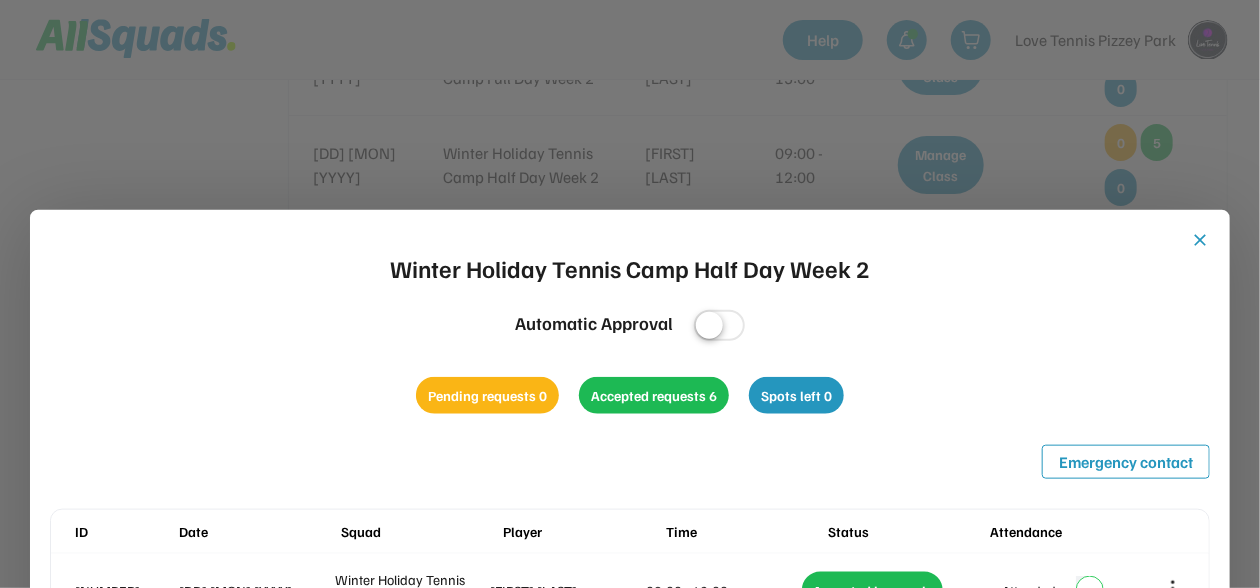 click on "close" at bounding box center [0, 0] 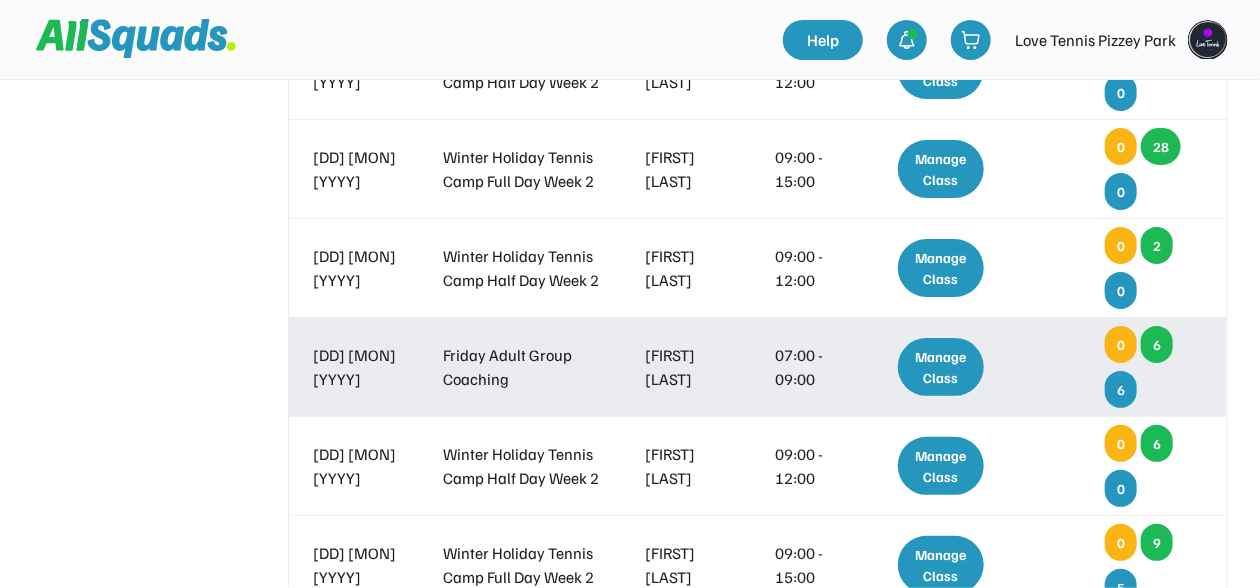 scroll, scrollTop: 783, scrollLeft: 0, axis: vertical 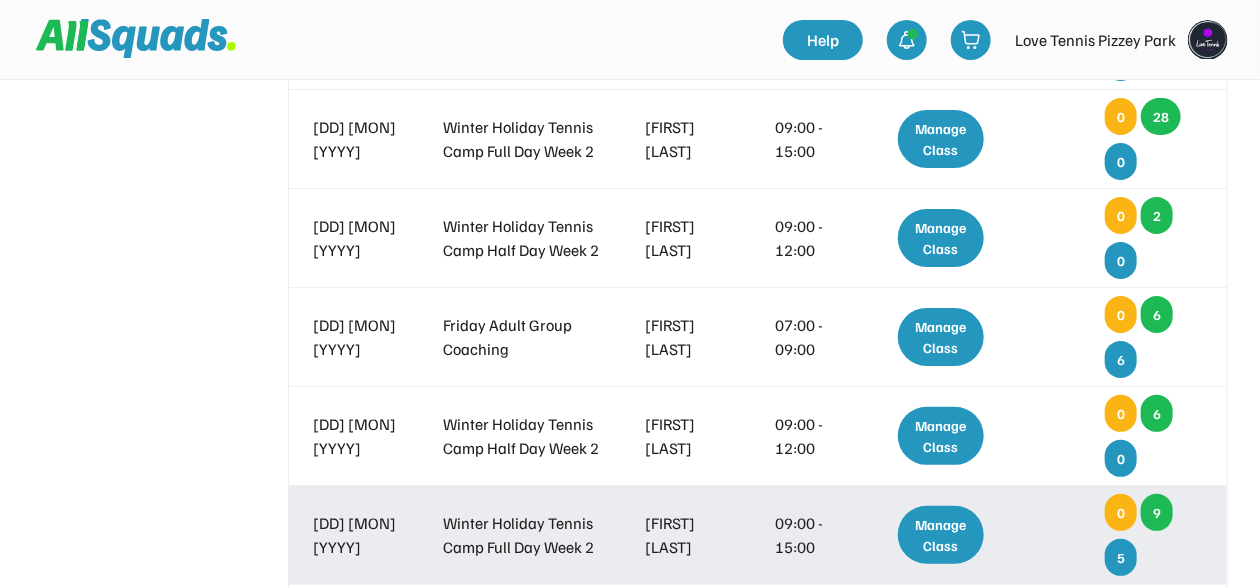 click on "Manage Class" at bounding box center (941, 535) 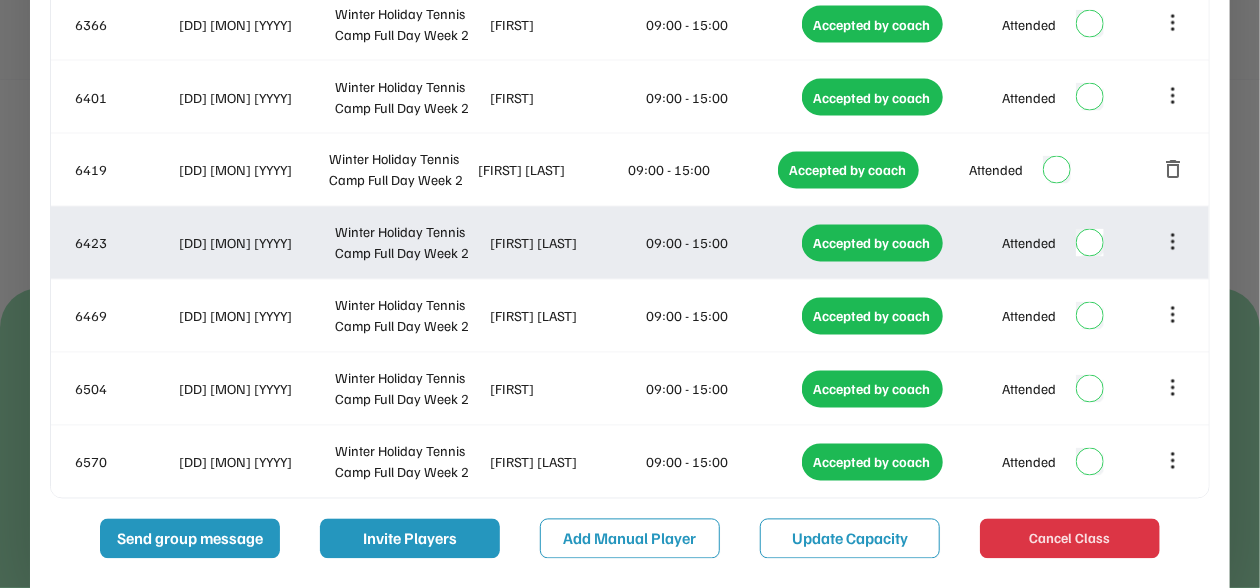 scroll, scrollTop: 908, scrollLeft: 0, axis: vertical 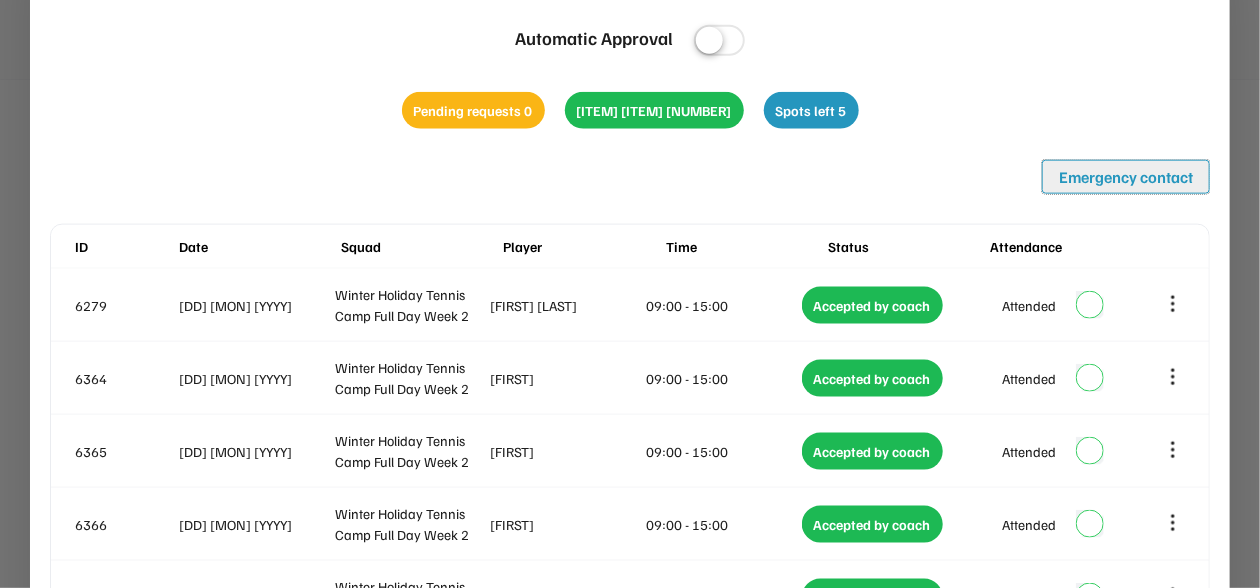 click on "Emergency contact" at bounding box center (1126, 177) 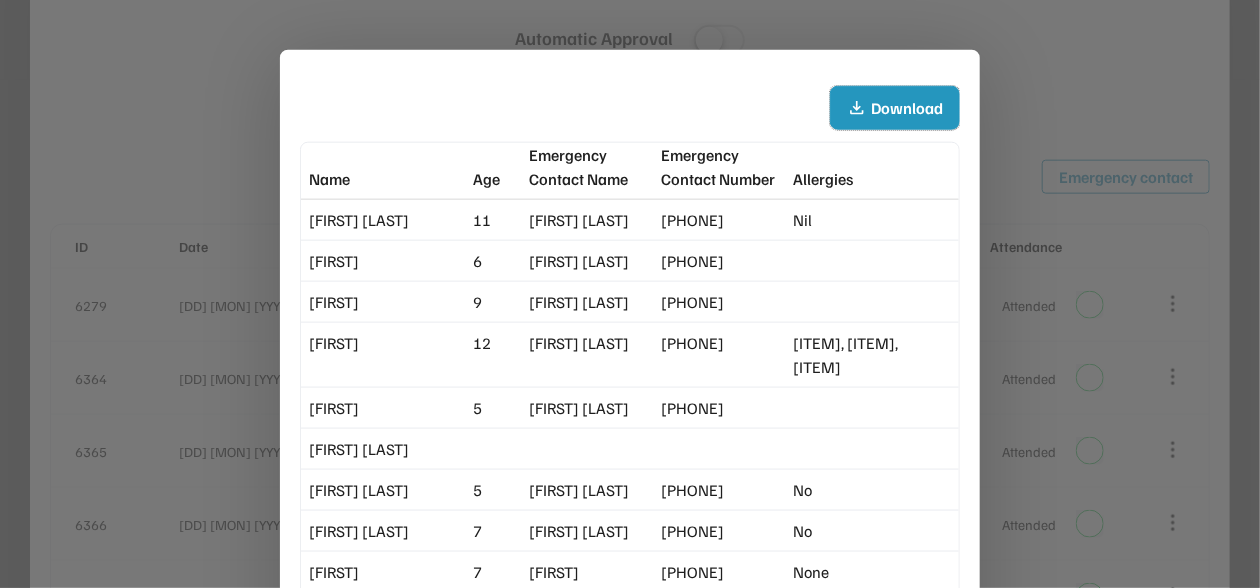 click on "Download" at bounding box center [907, 108] 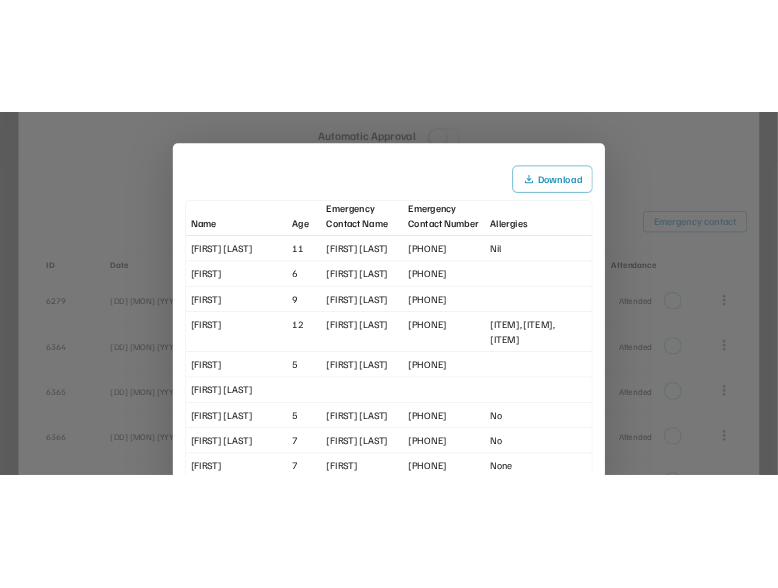scroll, scrollTop: 1197, scrollLeft: 0, axis: vertical 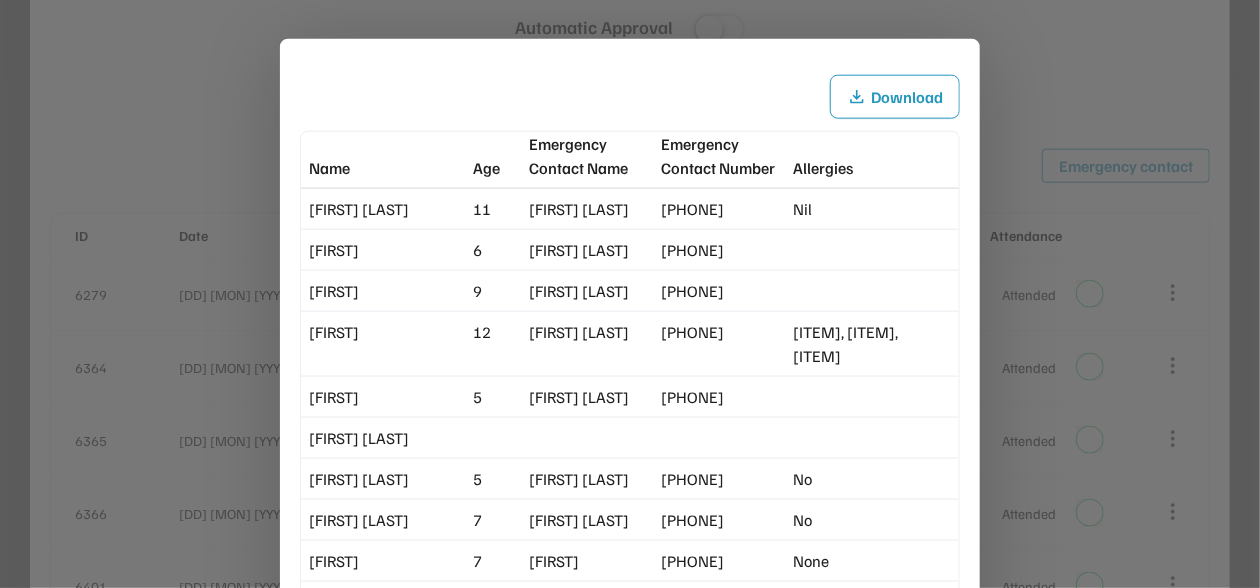 click at bounding box center (630, 294) 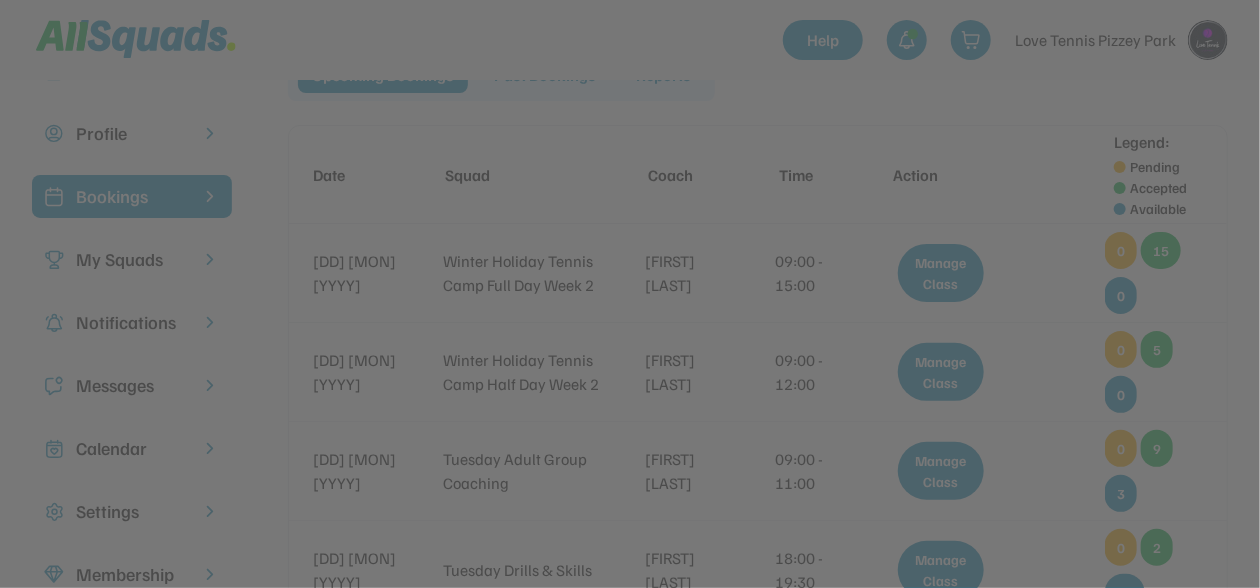scroll, scrollTop: 0, scrollLeft: 0, axis: both 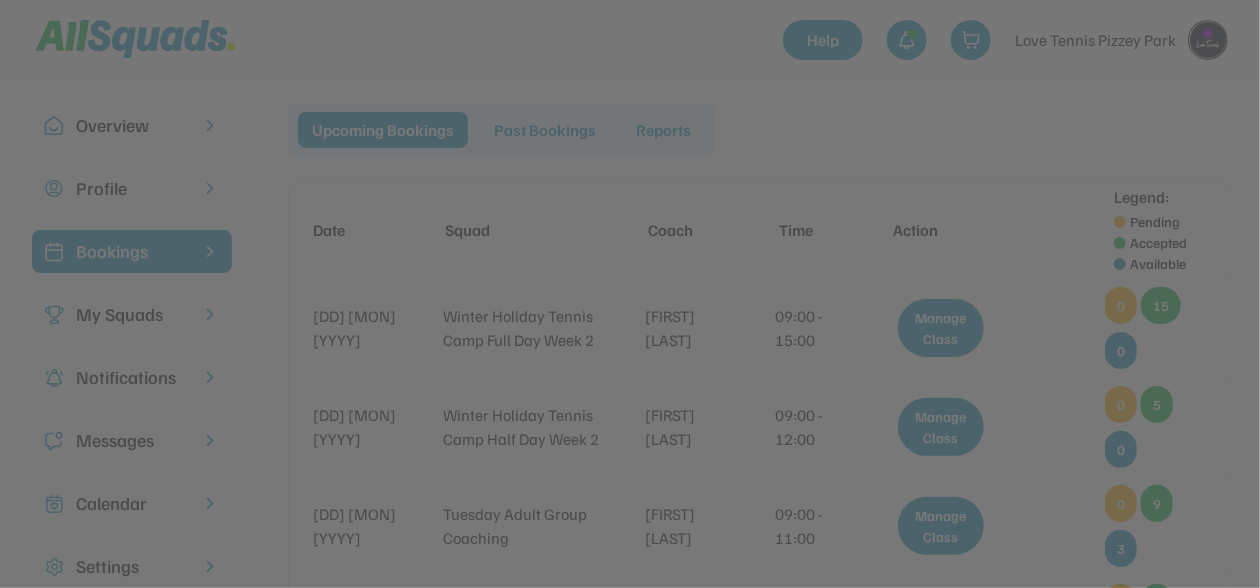 click at bounding box center [630, 294] 